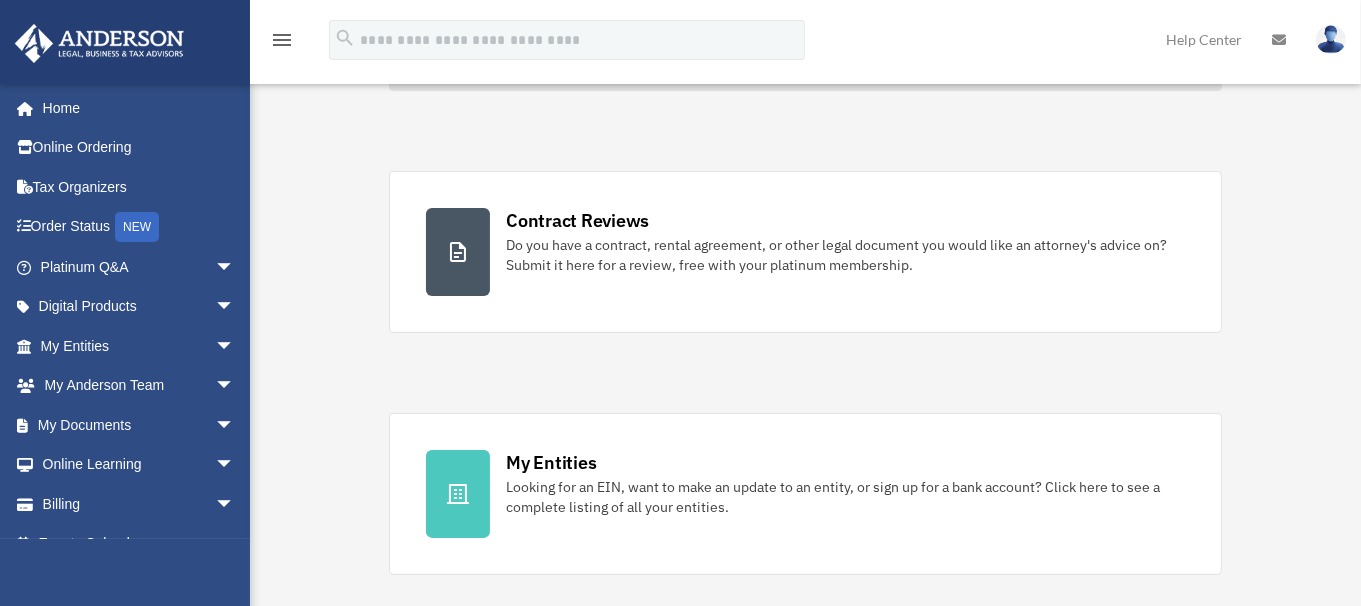 scroll, scrollTop: 308, scrollLeft: 0, axis: vertical 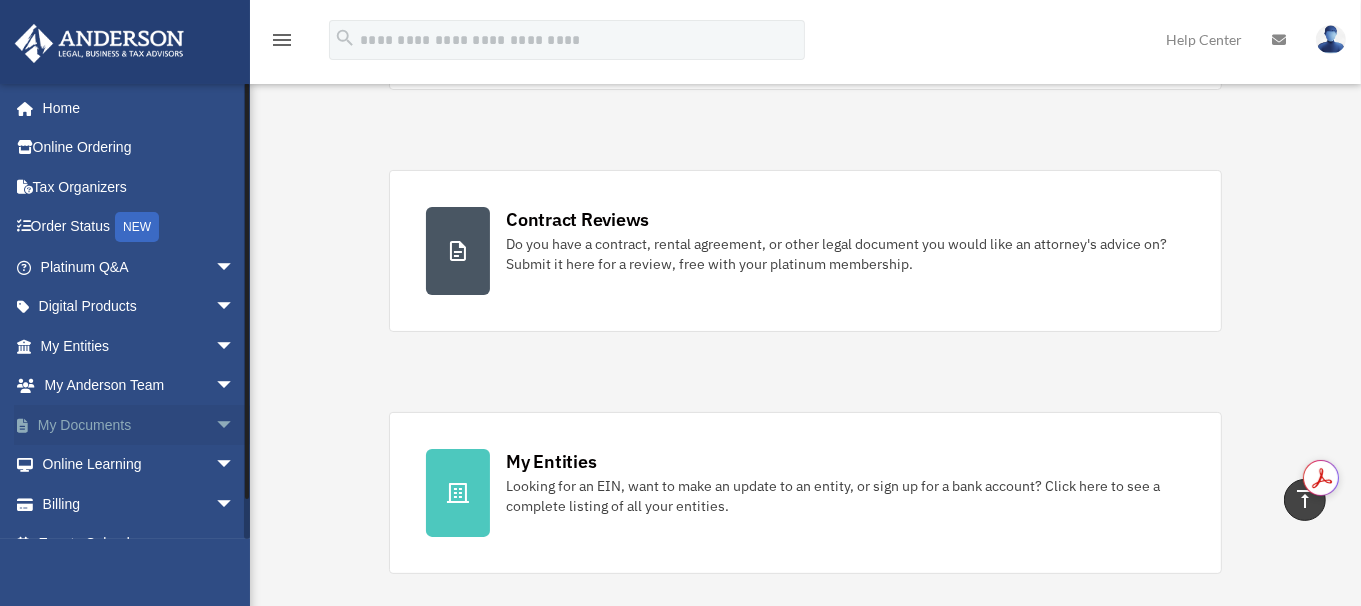 click on "My Documents arrow_drop_down" at bounding box center [139, 425] 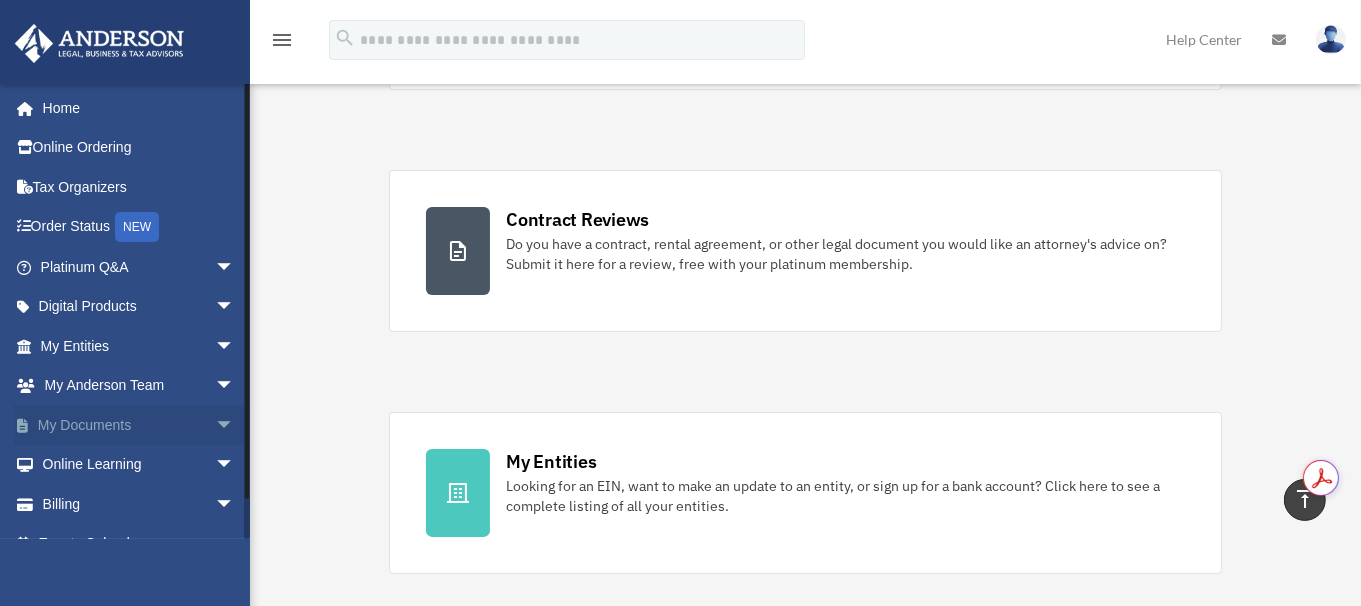 click on "arrow_drop_down" at bounding box center (235, 425) 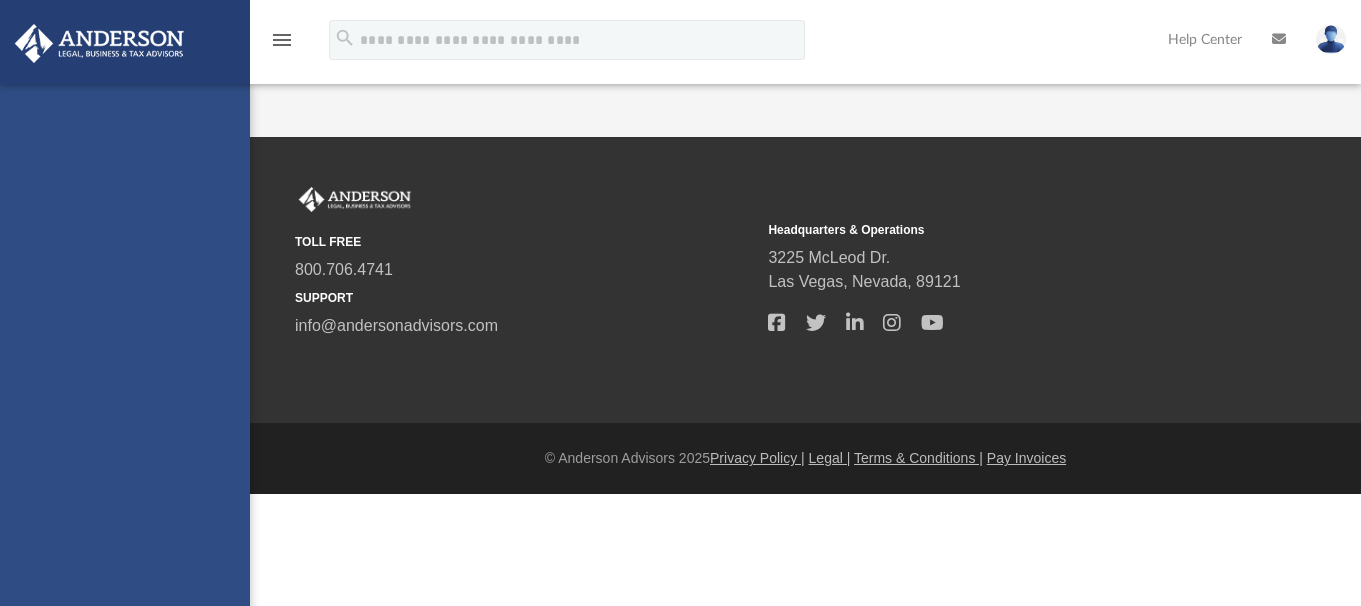 scroll, scrollTop: 0, scrollLeft: 0, axis: both 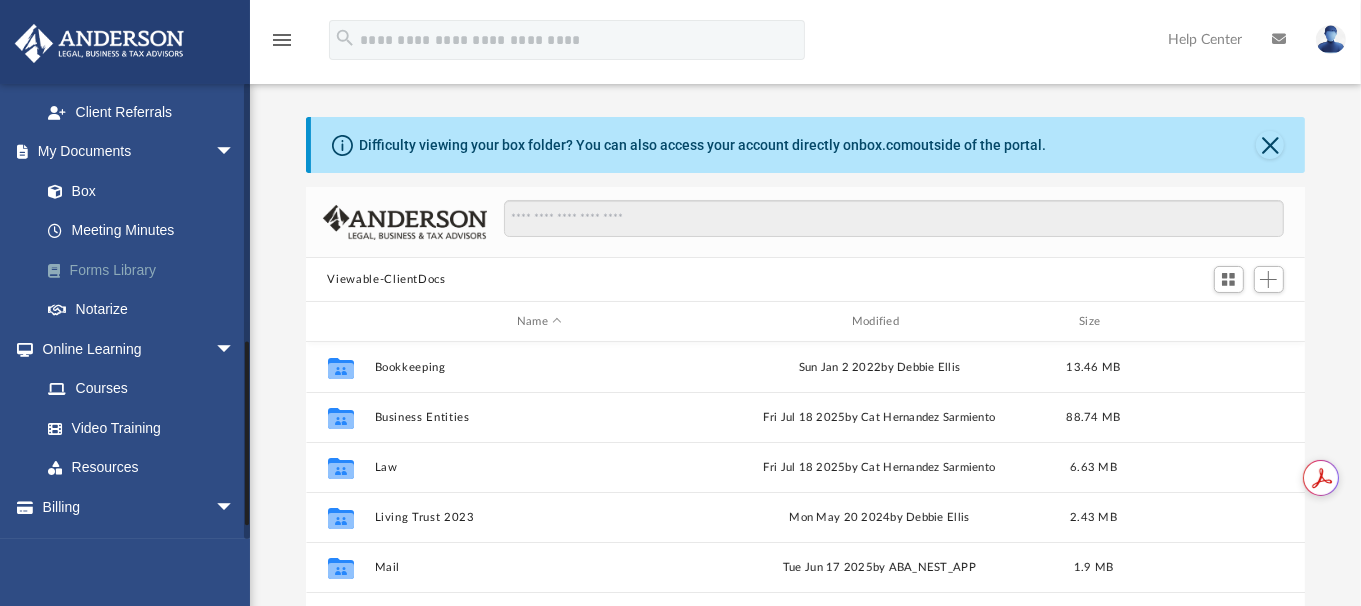 click on "Forms Library" at bounding box center (146, 270) 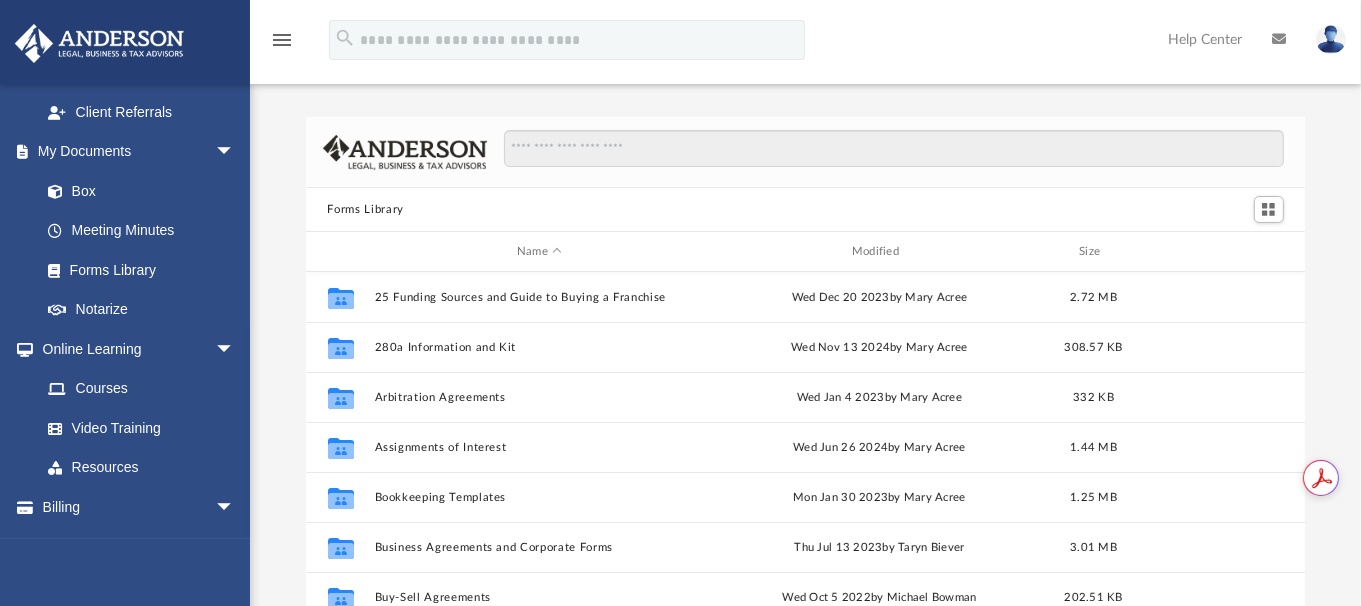 scroll, scrollTop: 17, scrollLeft: 15, axis: both 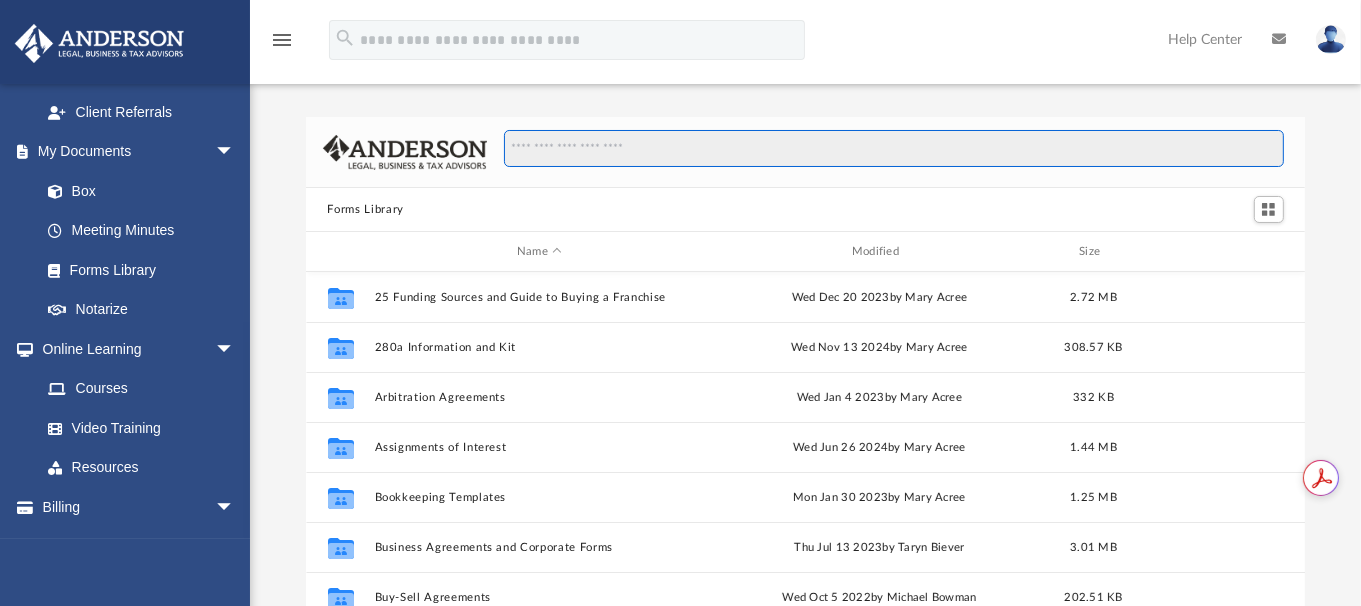 click at bounding box center [893, 149] 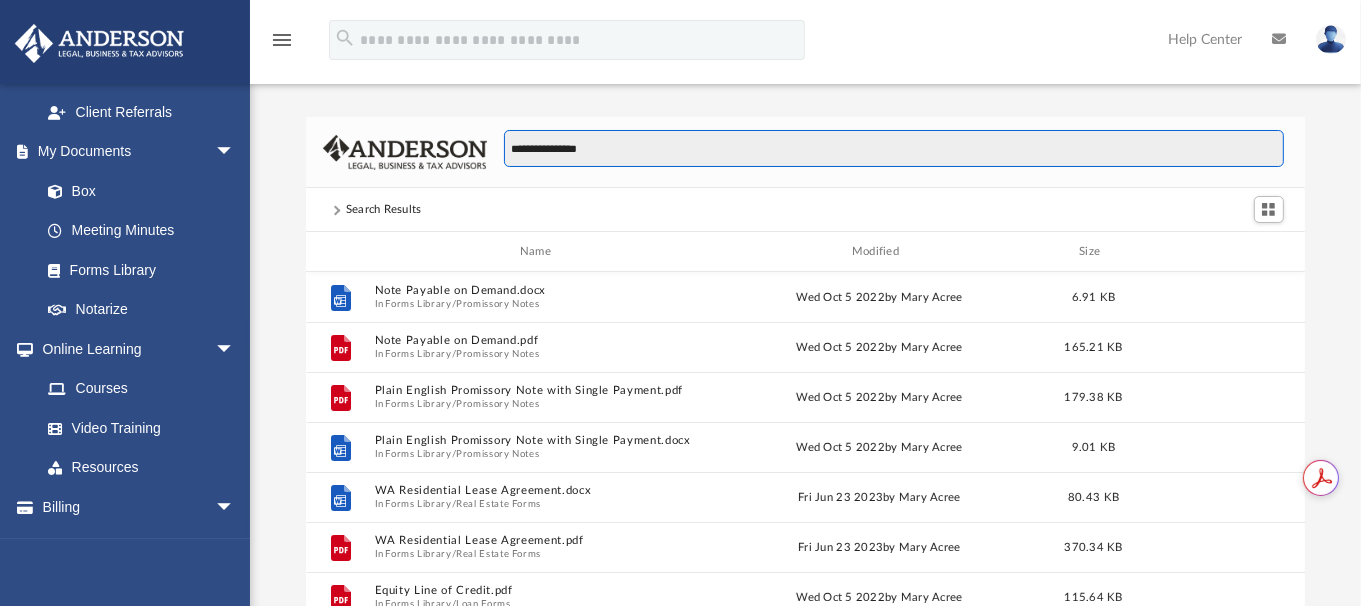 scroll, scrollTop: 378, scrollLeft: 985, axis: both 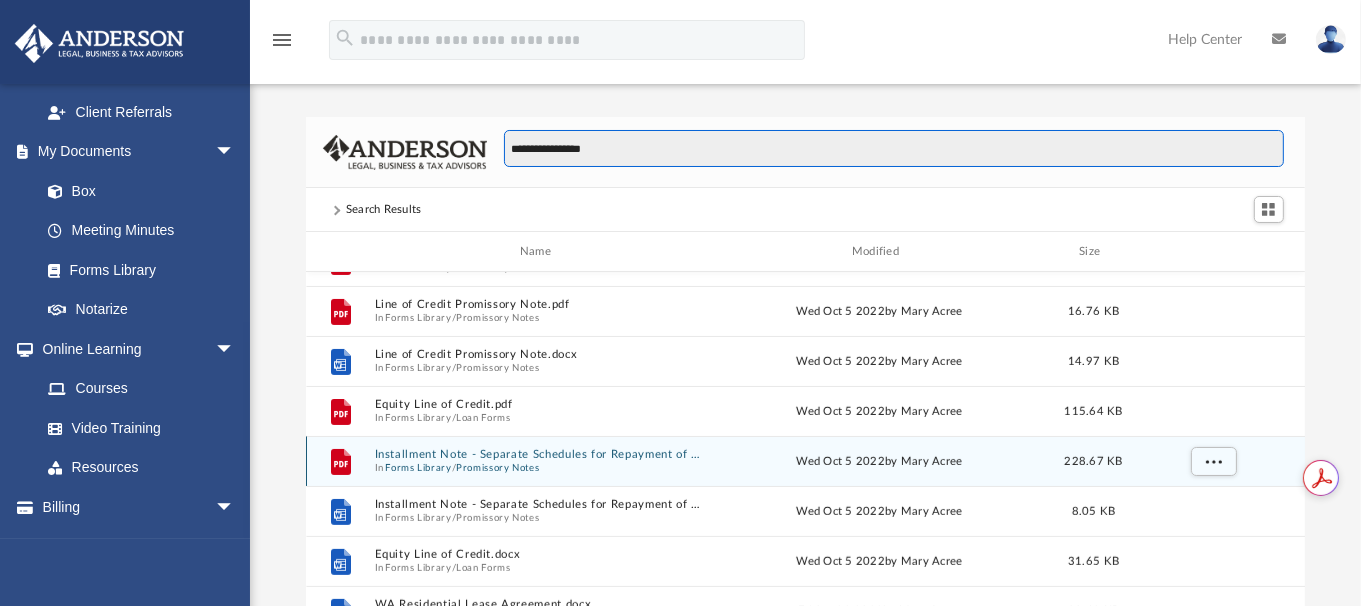 type on "**********" 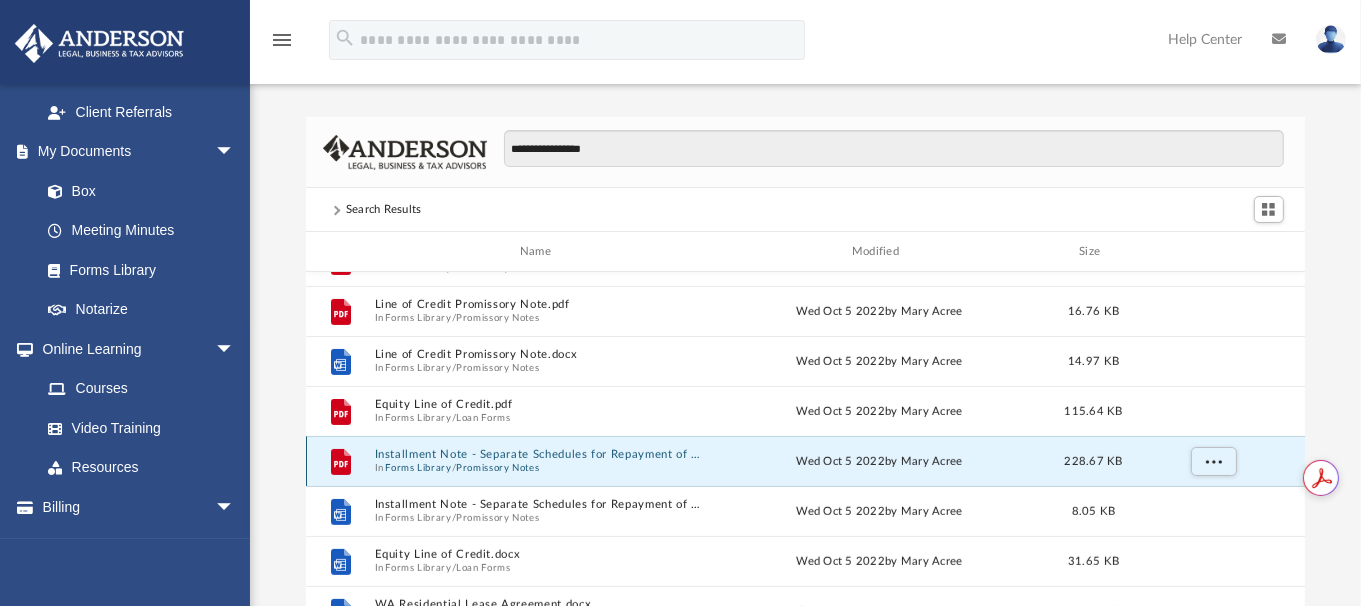 click on "Installment Note - Separate Schedules for Repayment of Principal and Interest, Provision for Attorney's Fees.pdf" at bounding box center [539, 454] 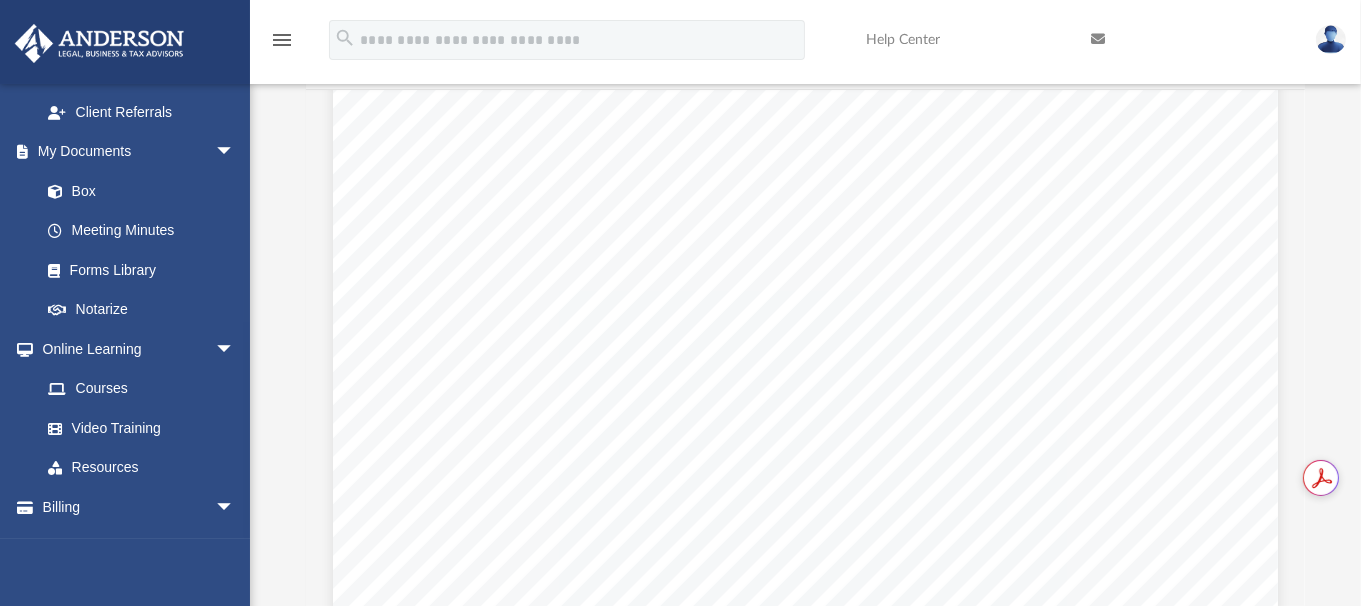 scroll, scrollTop: 25, scrollLeft: 0, axis: vertical 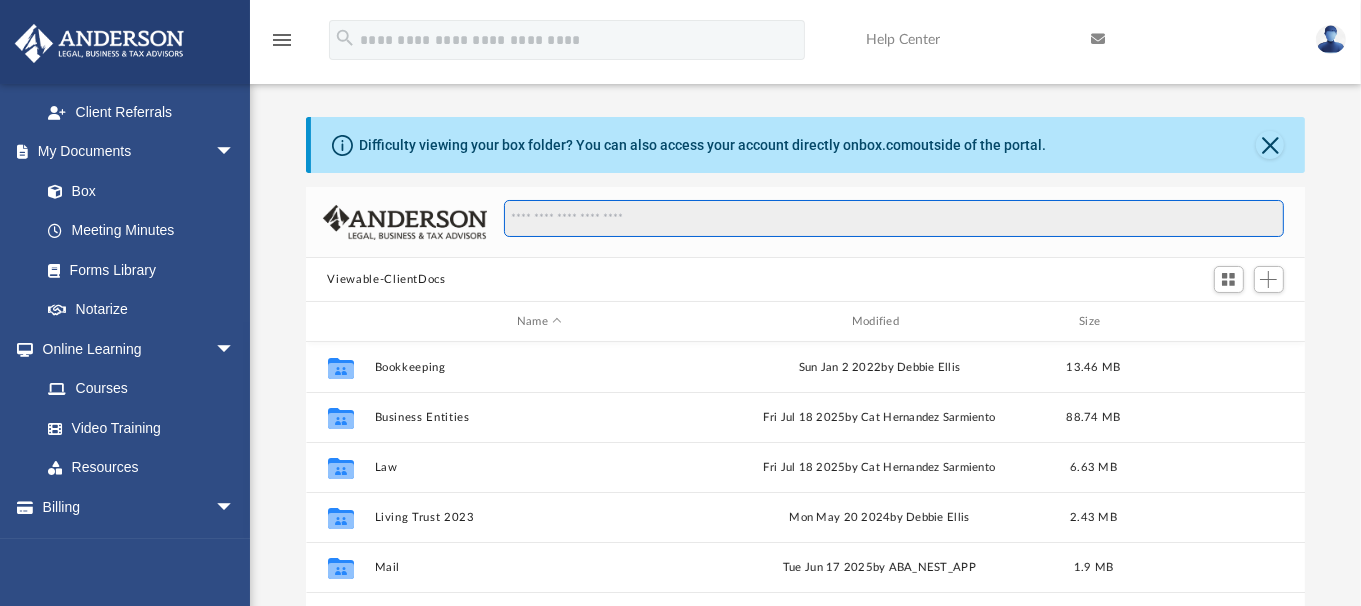 click at bounding box center (893, 219) 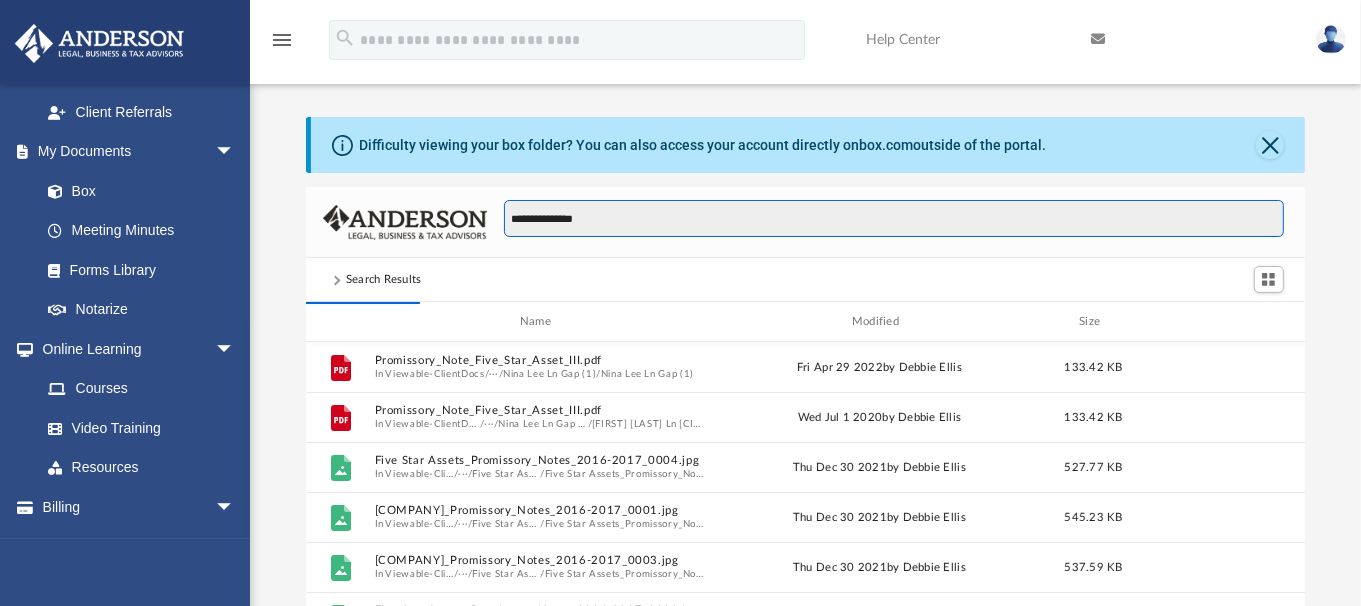 scroll, scrollTop: 378, scrollLeft: 985, axis: both 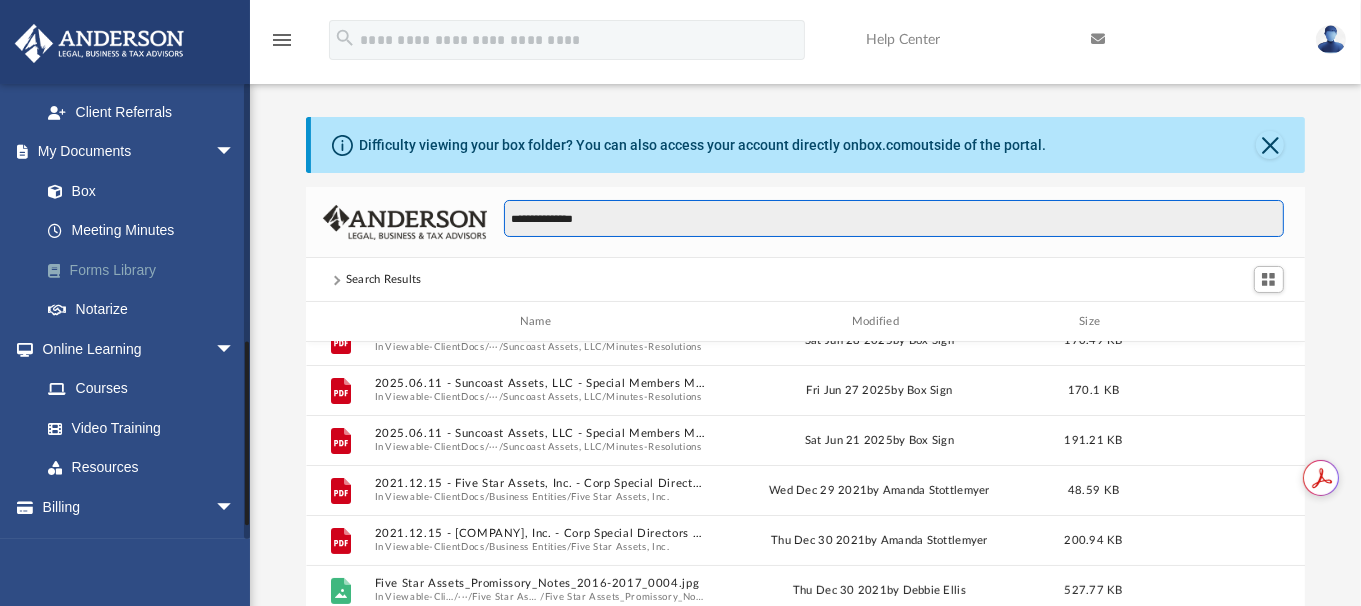 type on "**********" 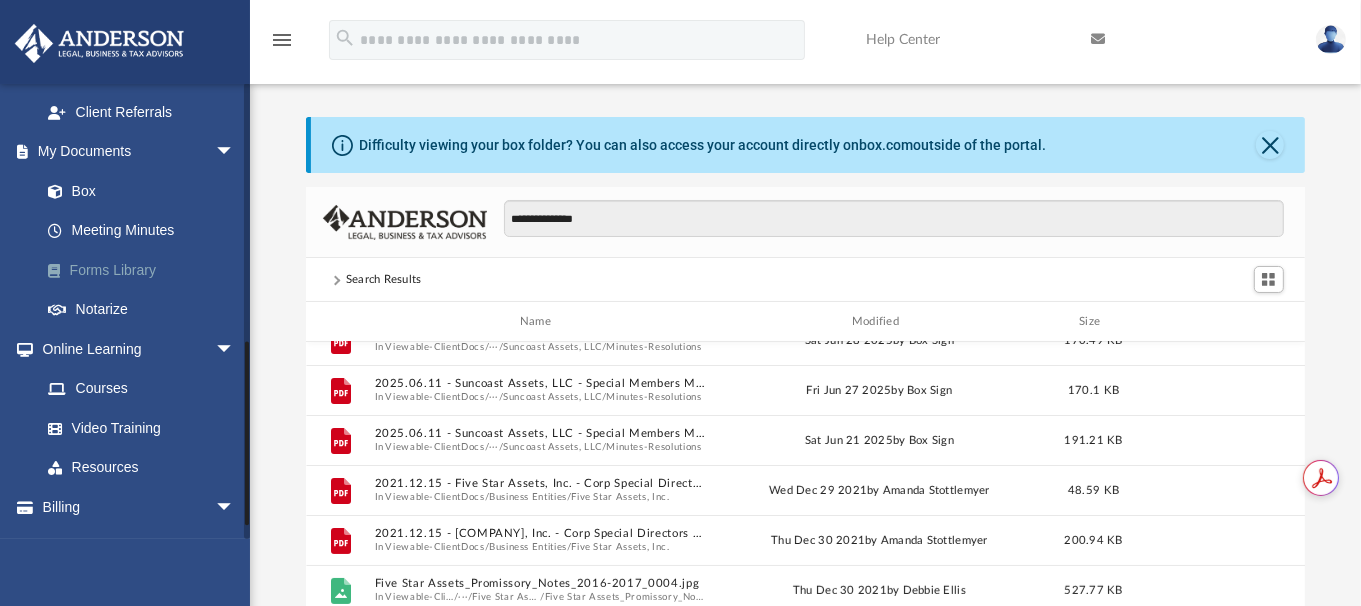 click on "Forms Library" at bounding box center [146, 270] 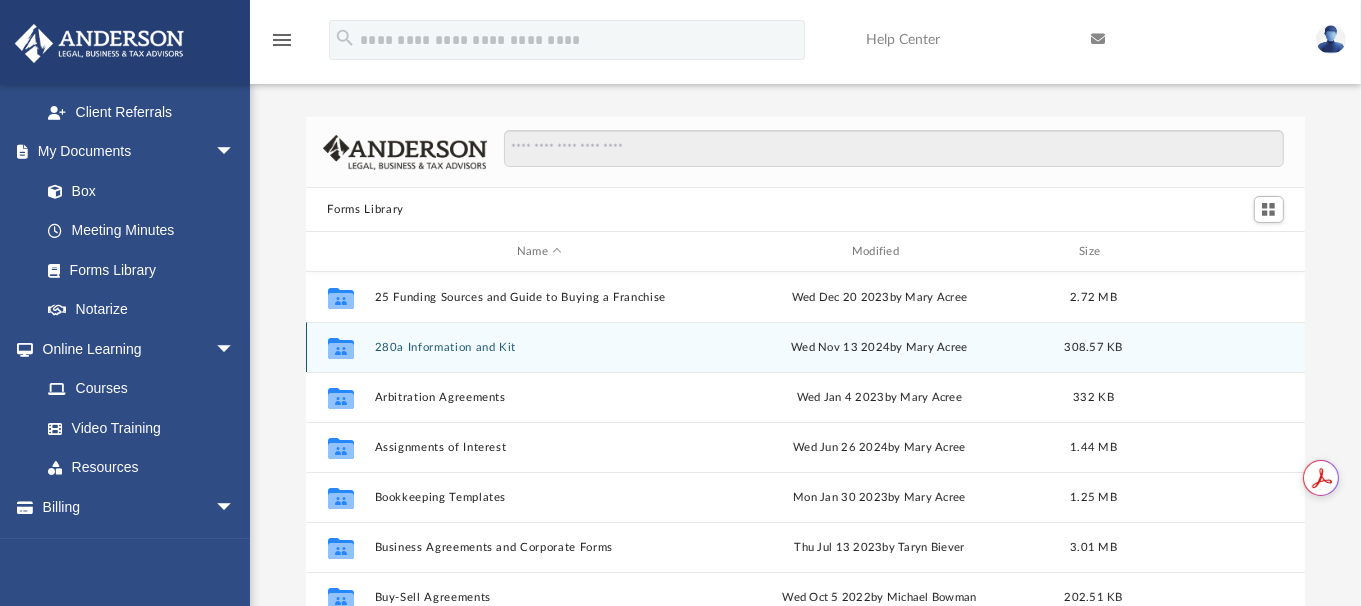 scroll, scrollTop: 17, scrollLeft: 15, axis: both 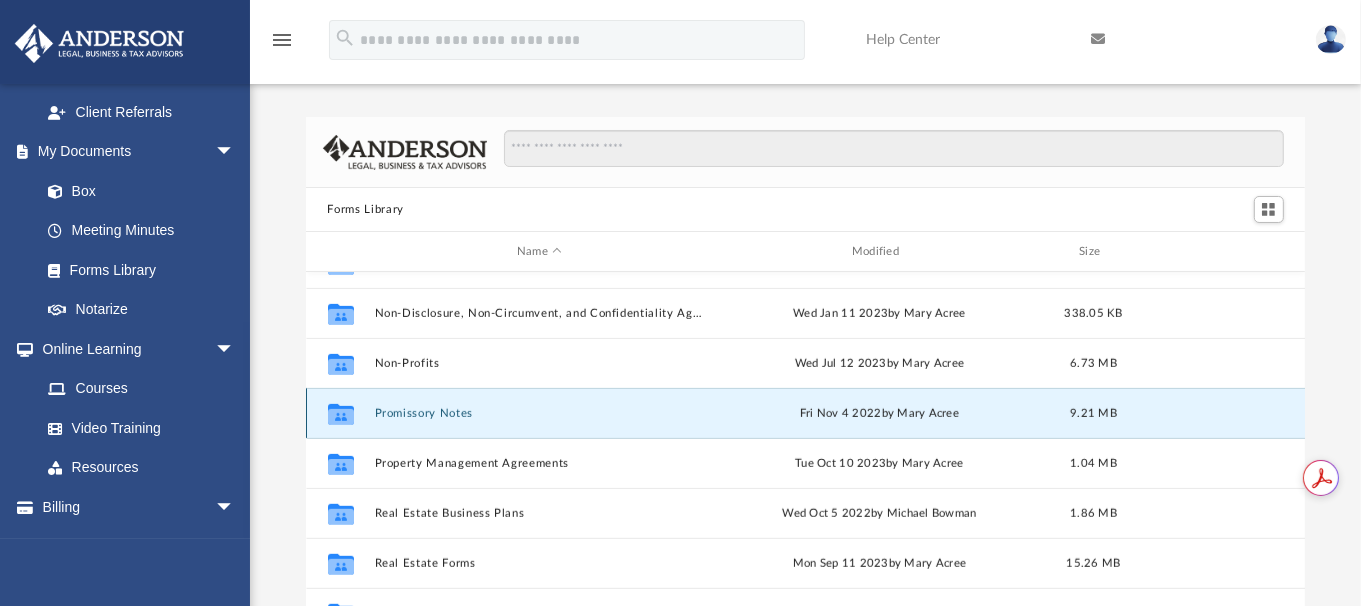click on "Promissory Notes" at bounding box center [539, 413] 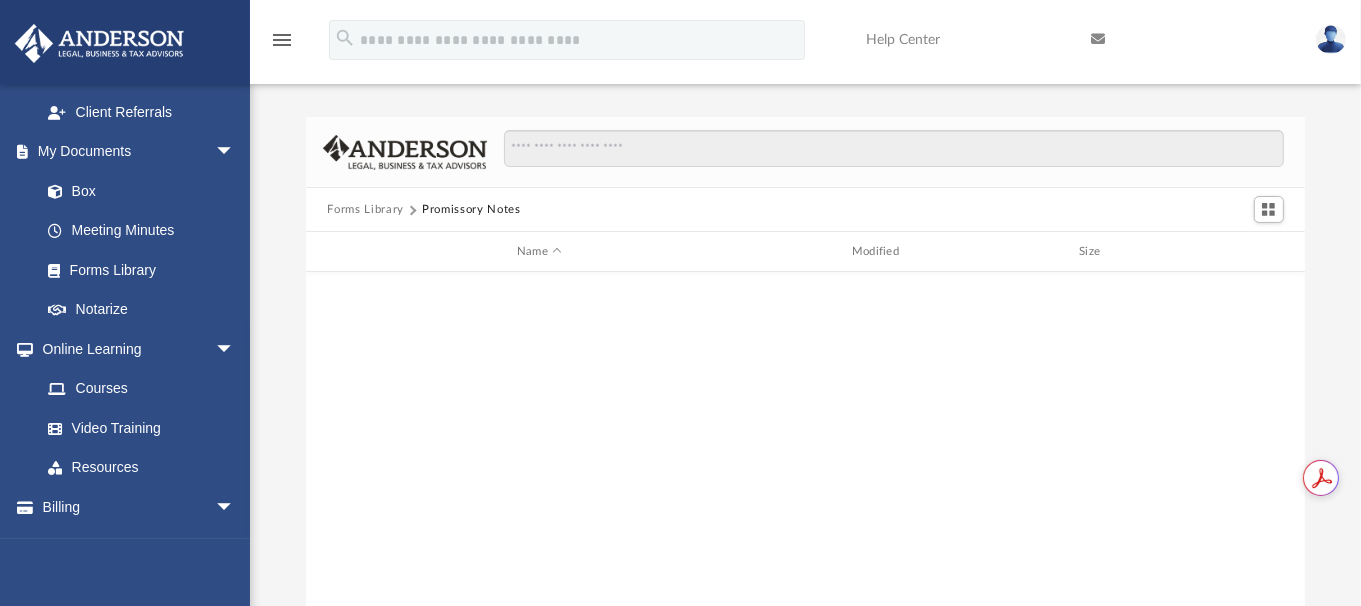 scroll, scrollTop: 0, scrollLeft: 0, axis: both 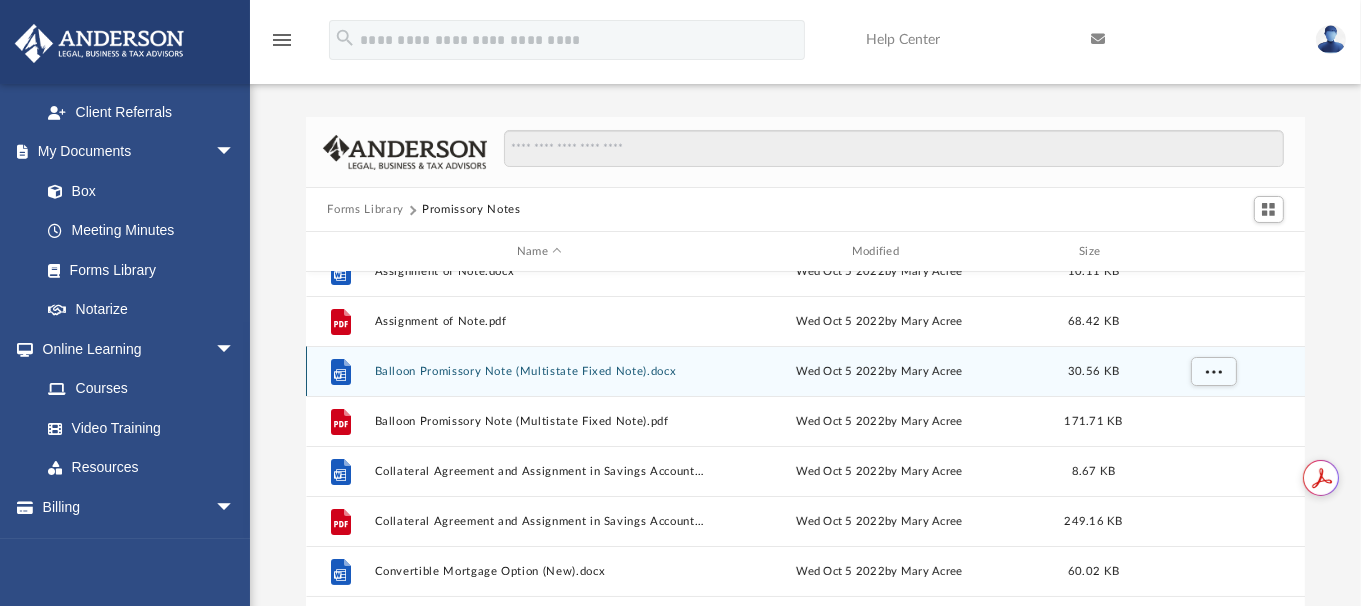 click on "File Balloon Promissory Note (Multistate Fixed Note).docx Wed Oct 5 2022  by Mary Acree 30.56 KB" at bounding box center [806, 371] 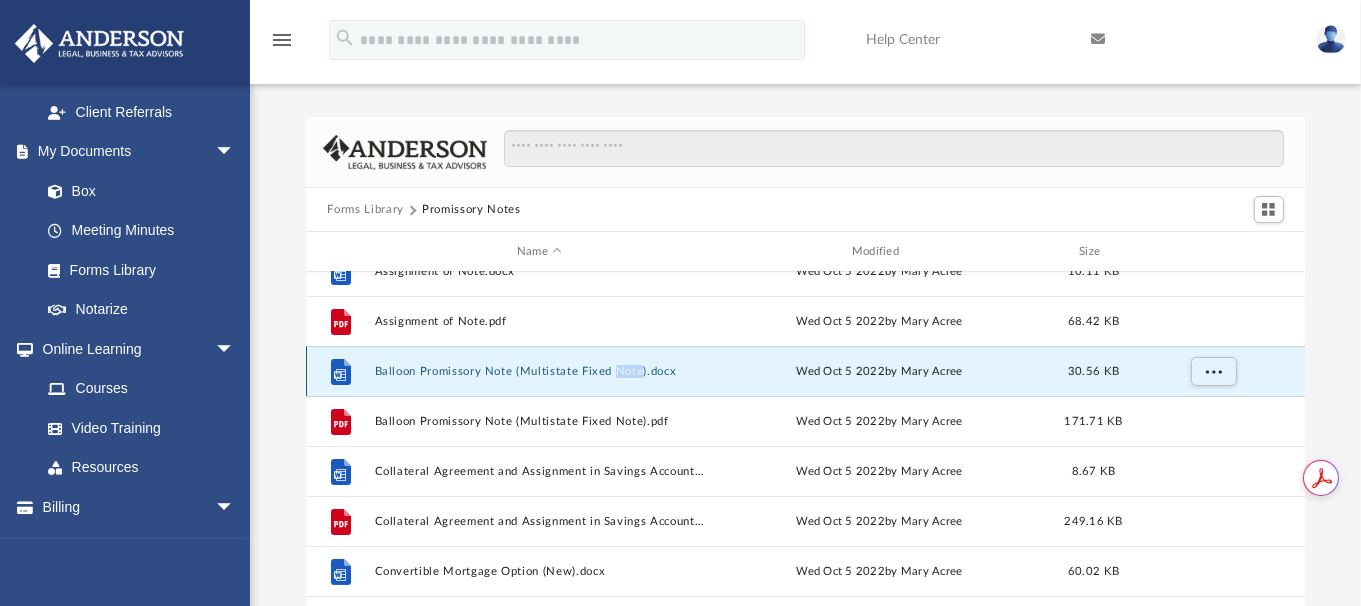 click on "File Balloon Promissory Note (Multistate Fixed Note).docx Wed Oct 5 2022  by Mary Acree 30.56 KB" at bounding box center (806, 371) 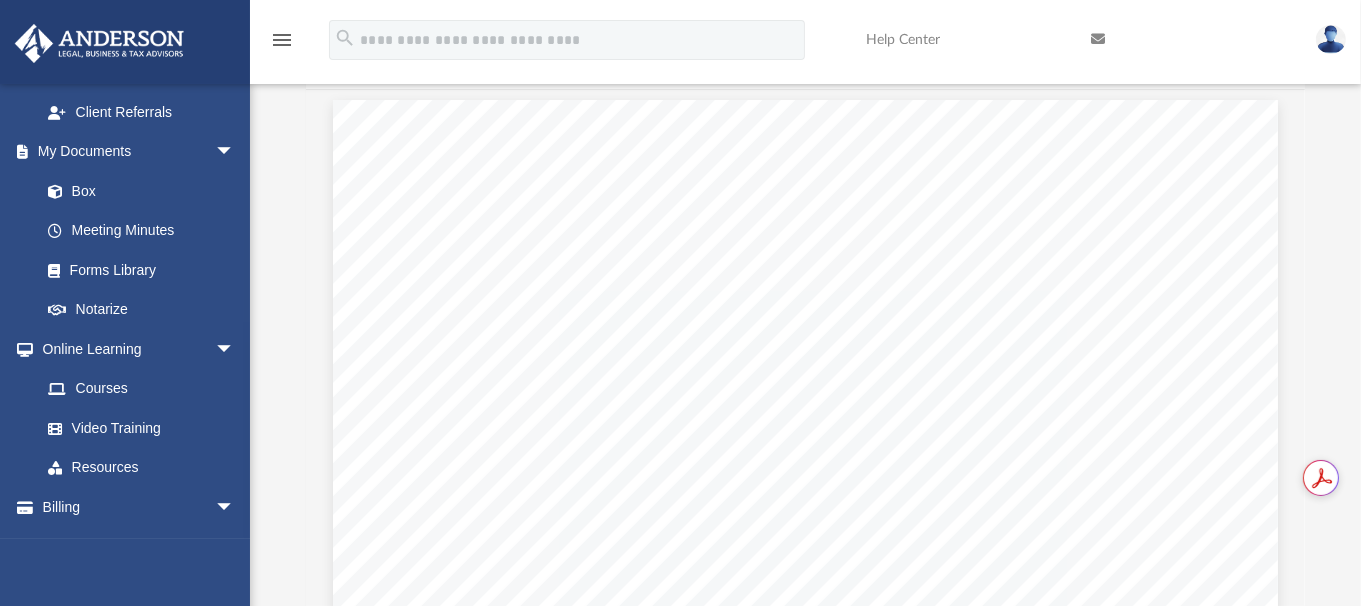 scroll, scrollTop: 0, scrollLeft: 0, axis: both 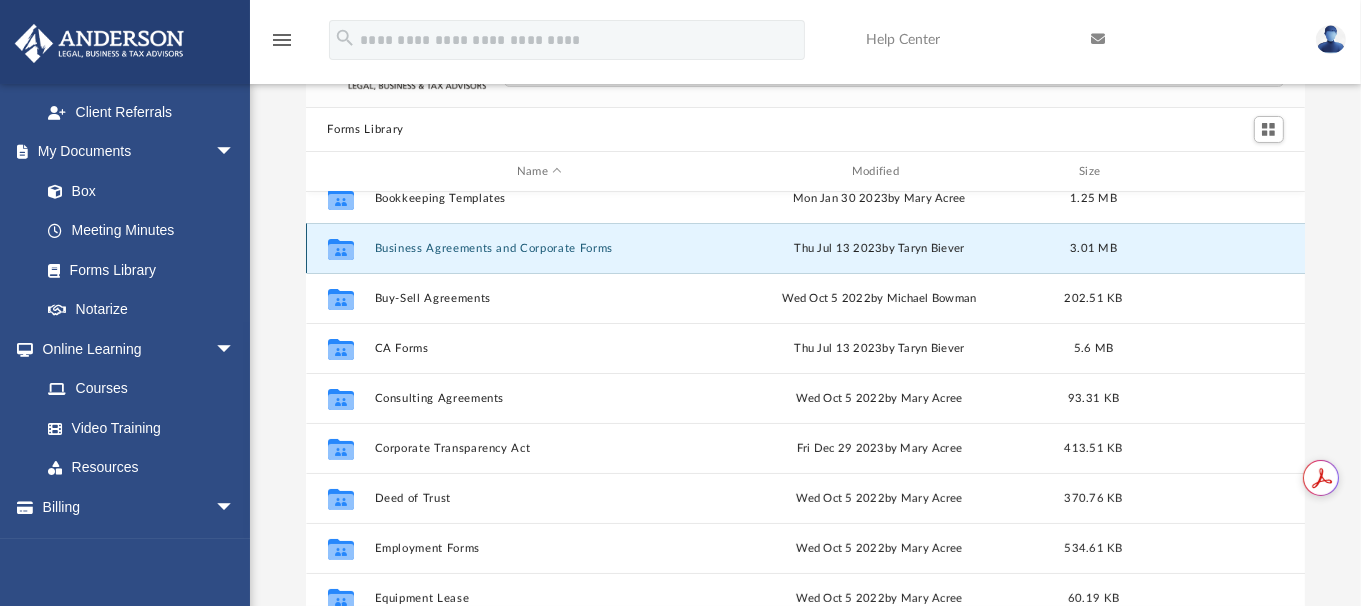 click on "Business Agreements and Corporate Forms" at bounding box center (539, 248) 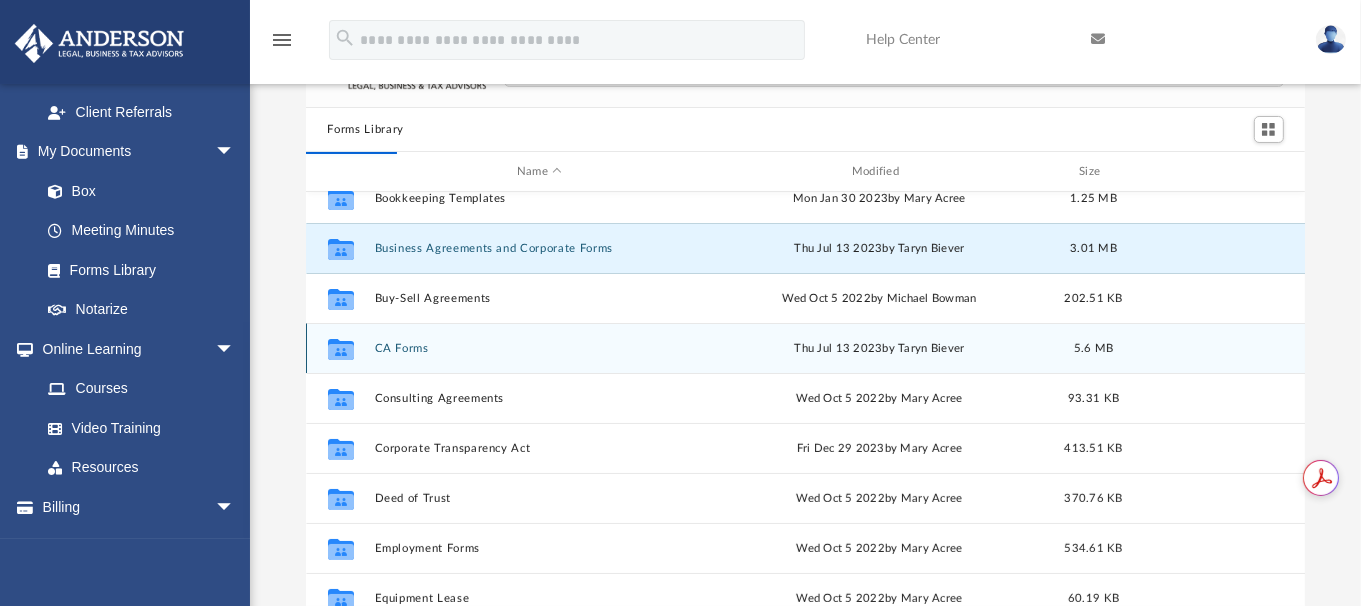scroll, scrollTop: 0, scrollLeft: 0, axis: both 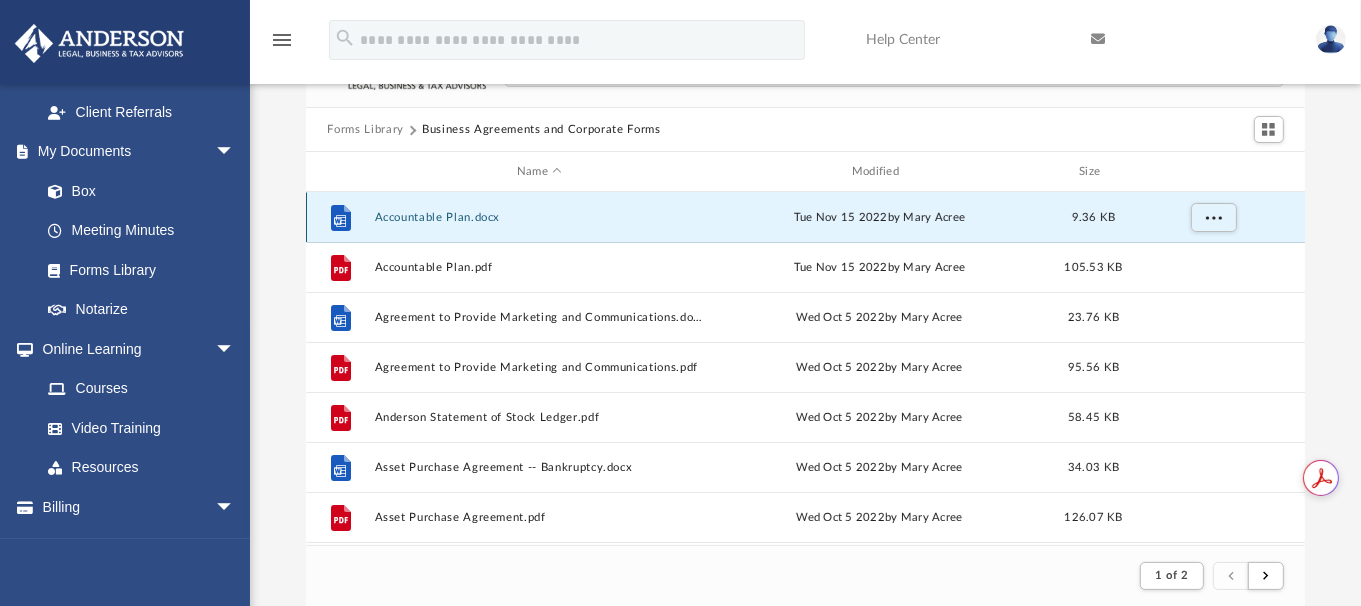 click on "Accountable Plan.docx" at bounding box center (539, 217) 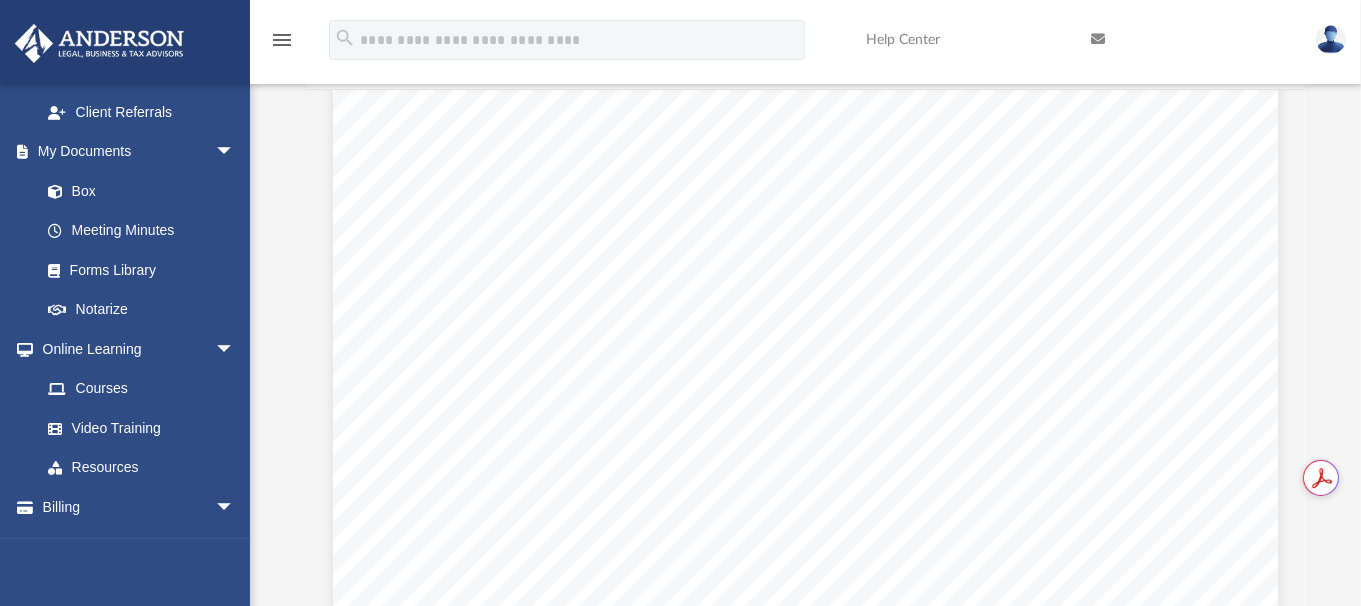 scroll, scrollTop: 736, scrollLeft: 0, axis: vertical 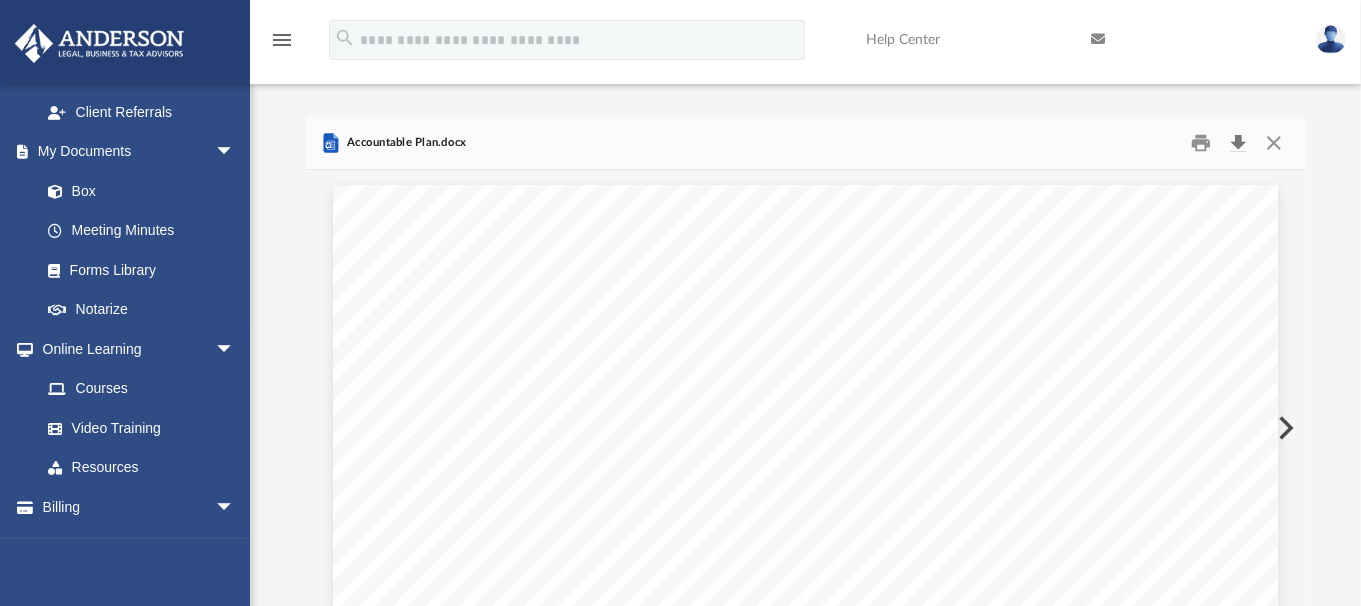 click at bounding box center (1239, 143) 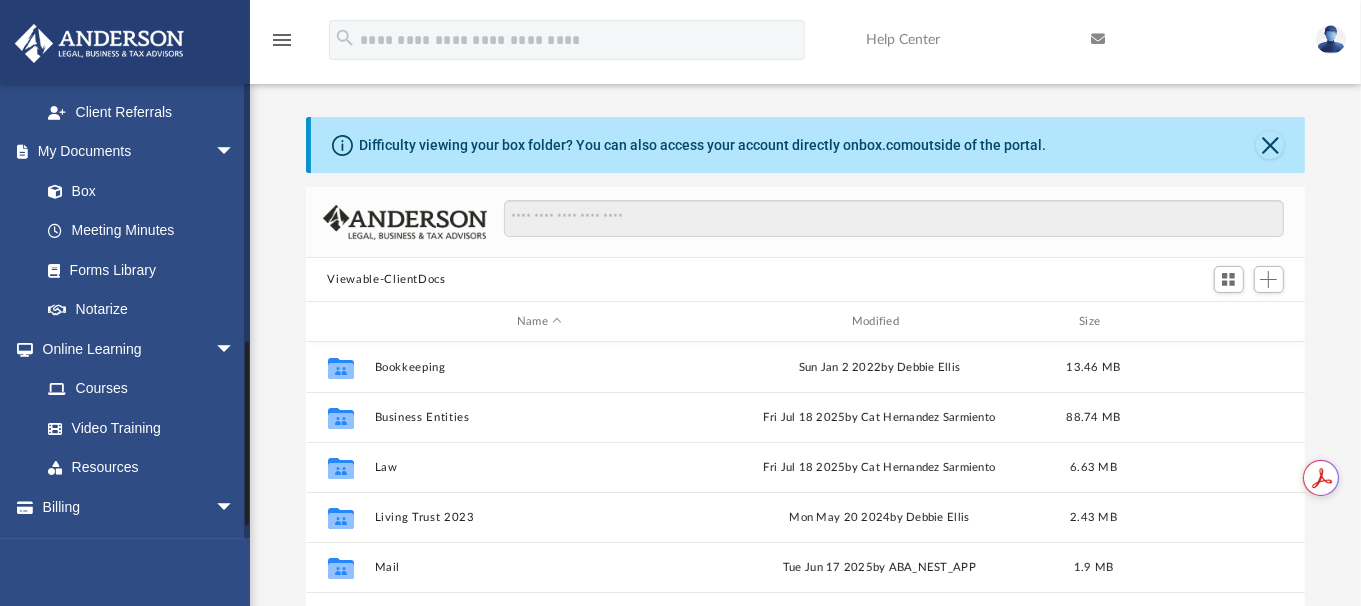 scroll, scrollTop: 17, scrollLeft: 15, axis: both 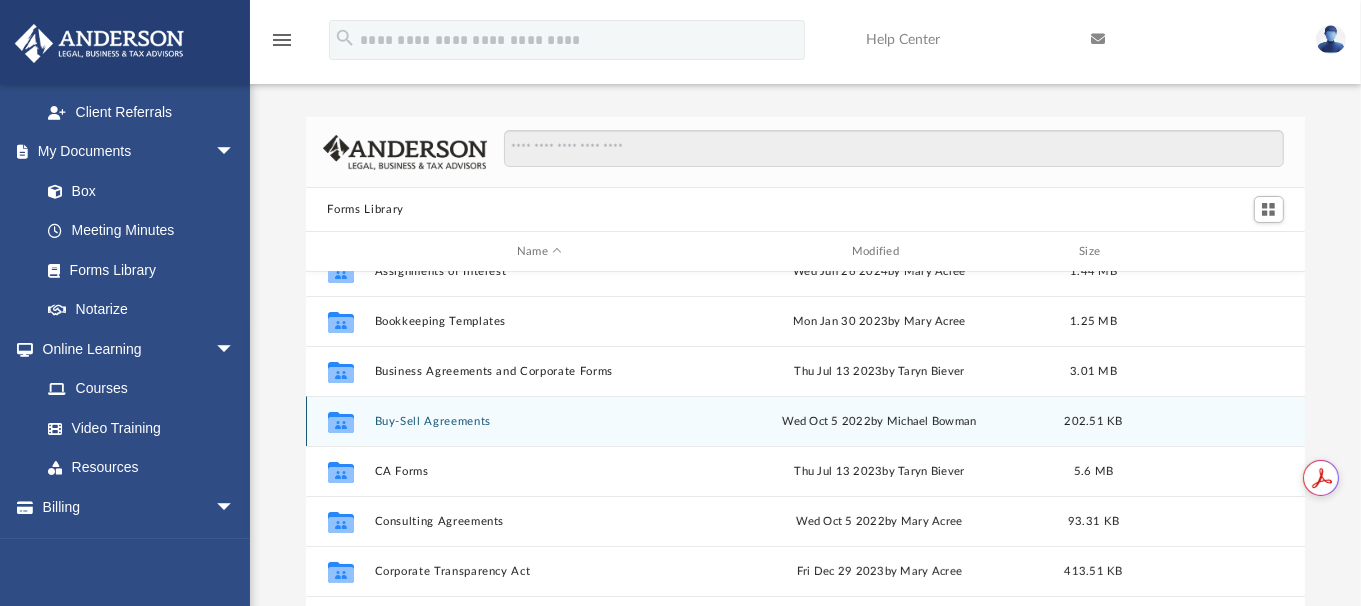 drag, startPoint x: 614, startPoint y: 404, endPoint x: 567, endPoint y: 425, distance: 51.47815 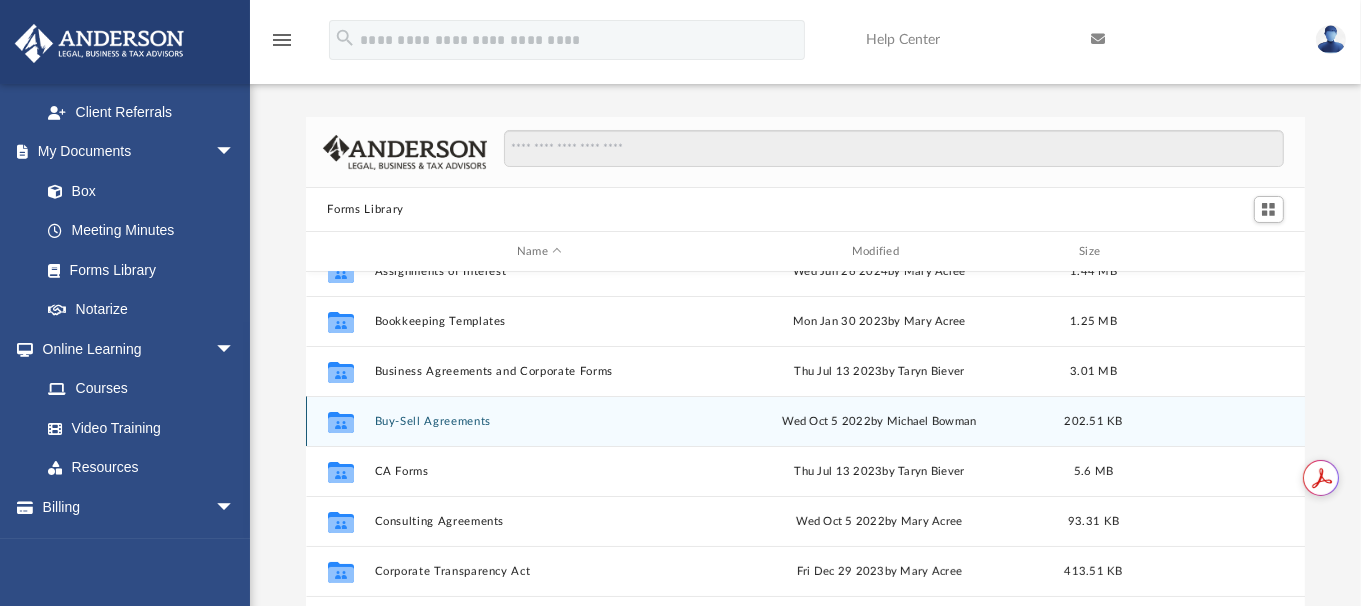 click on "Collaborated Folder Buy-Sell Agreements Wed Oct 5 2022  by Michael Bowman 202.51 KB" at bounding box center (806, 421) 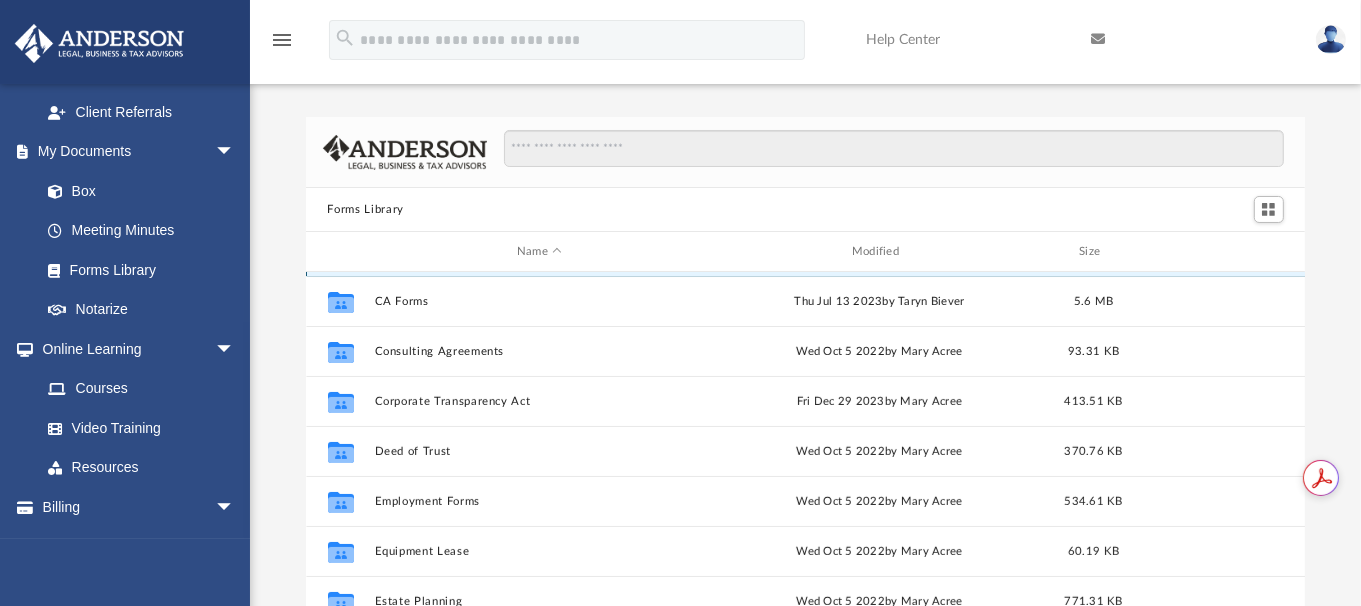 scroll, scrollTop: 348, scrollLeft: 0, axis: vertical 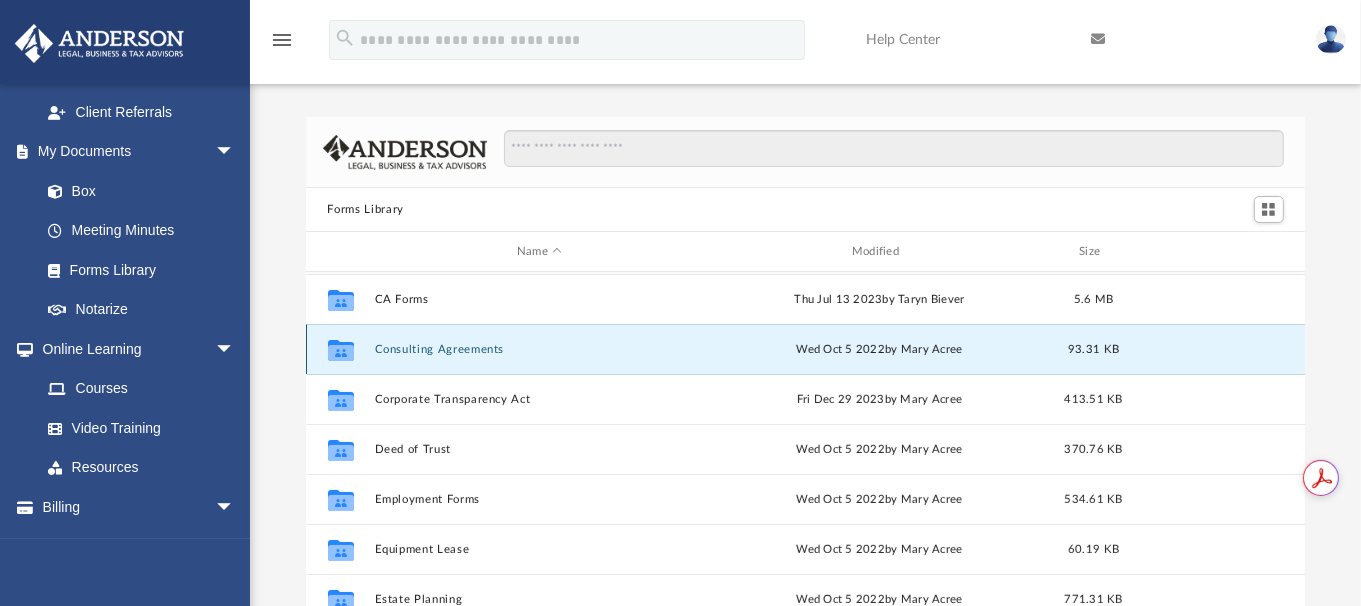 click on "Consulting Agreements" at bounding box center (539, 349) 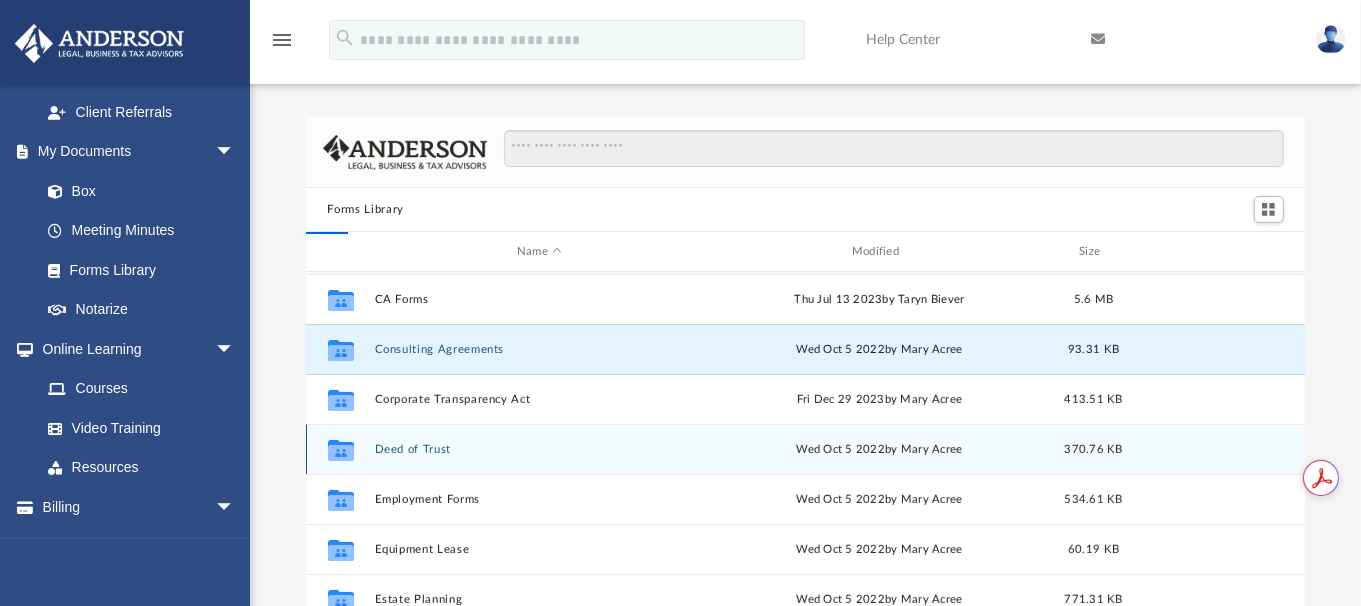 scroll, scrollTop: 0, scrollLeft: 0, axis: both 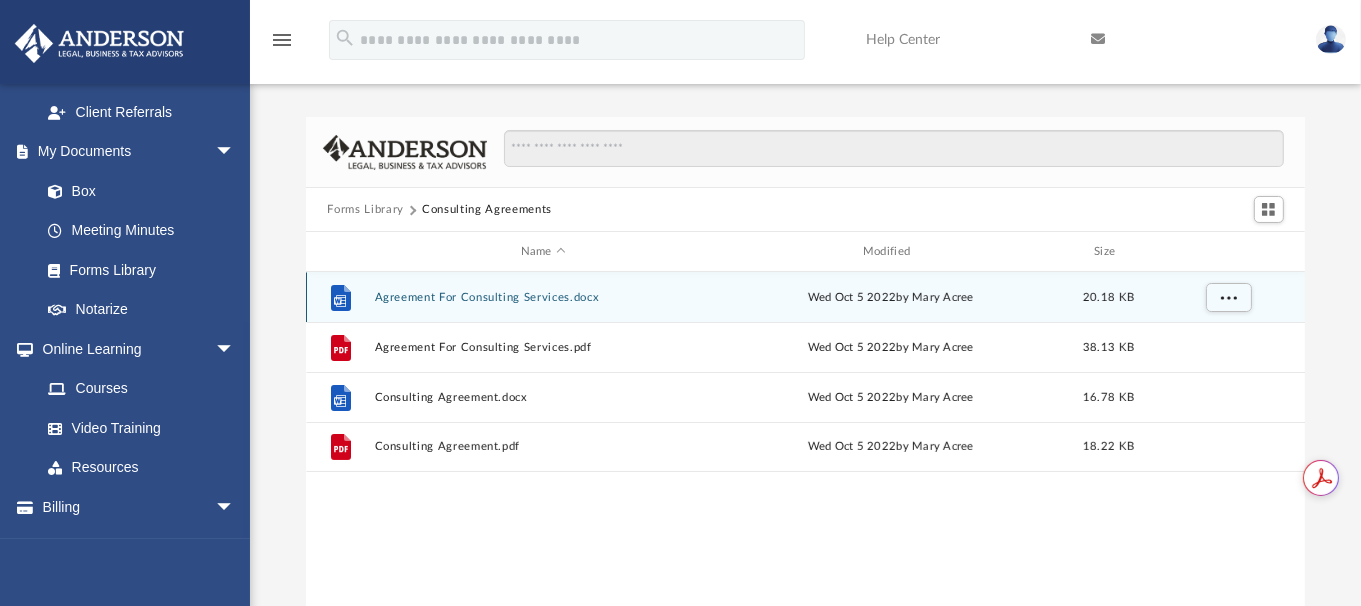 click on "Agreement For Consulting Services.docx" at bounding box center (543, 297) 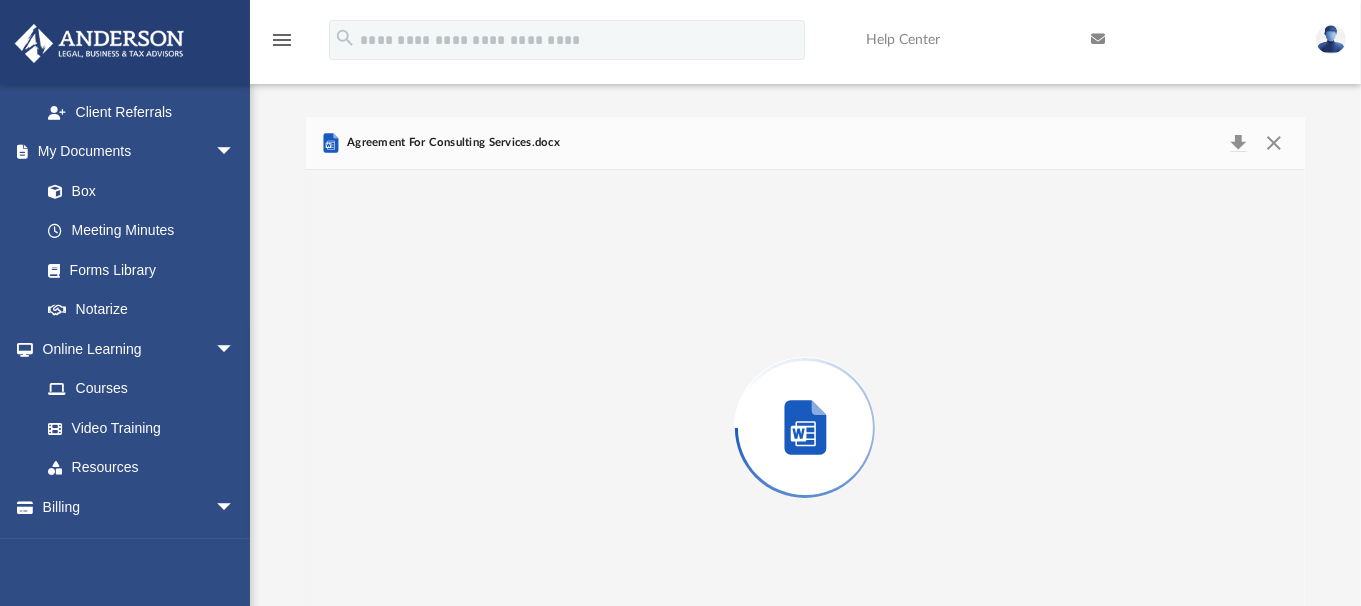 scroll, scrollTop: 80, scrollLeft: 0, axis: vertical 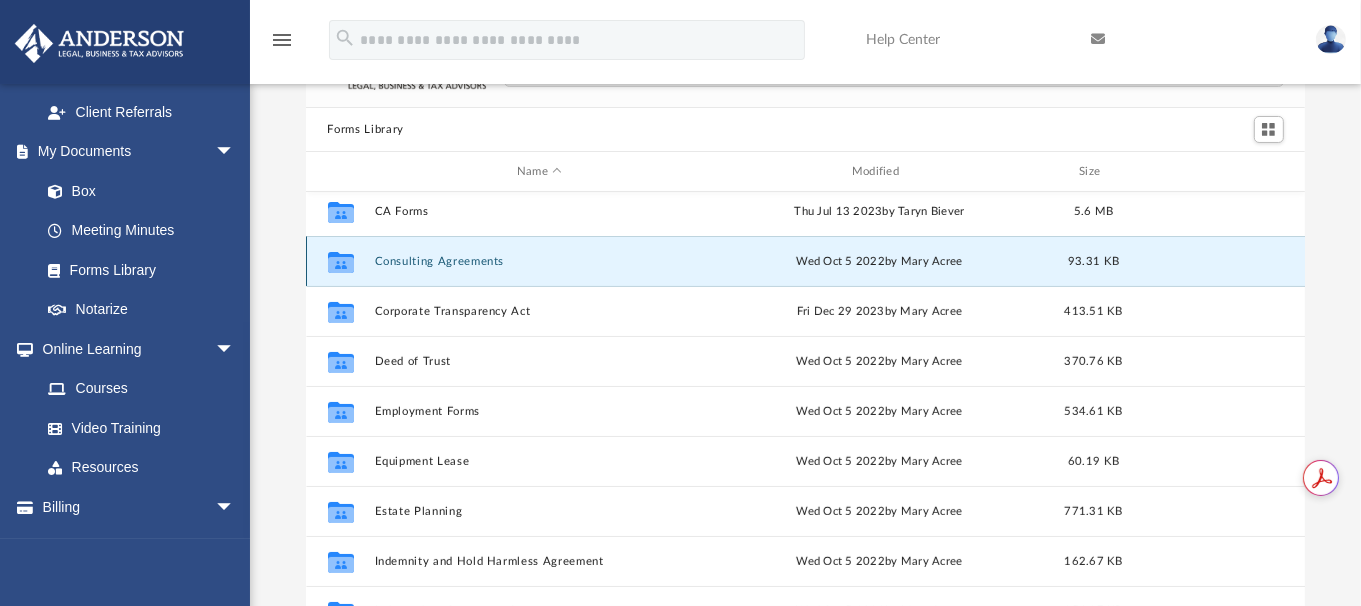 click on "Consulting Agreements" at bounding box center (539, 261) 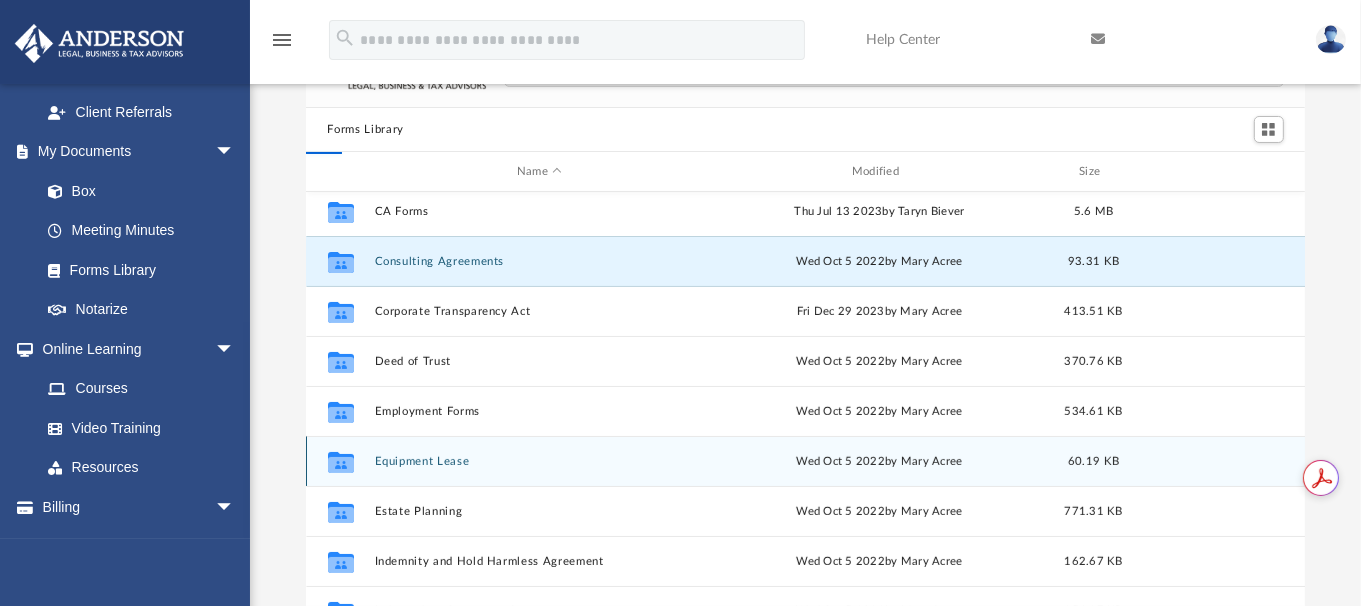 scroll, scrollTop: 0, scrollLeft: 0, axis: both 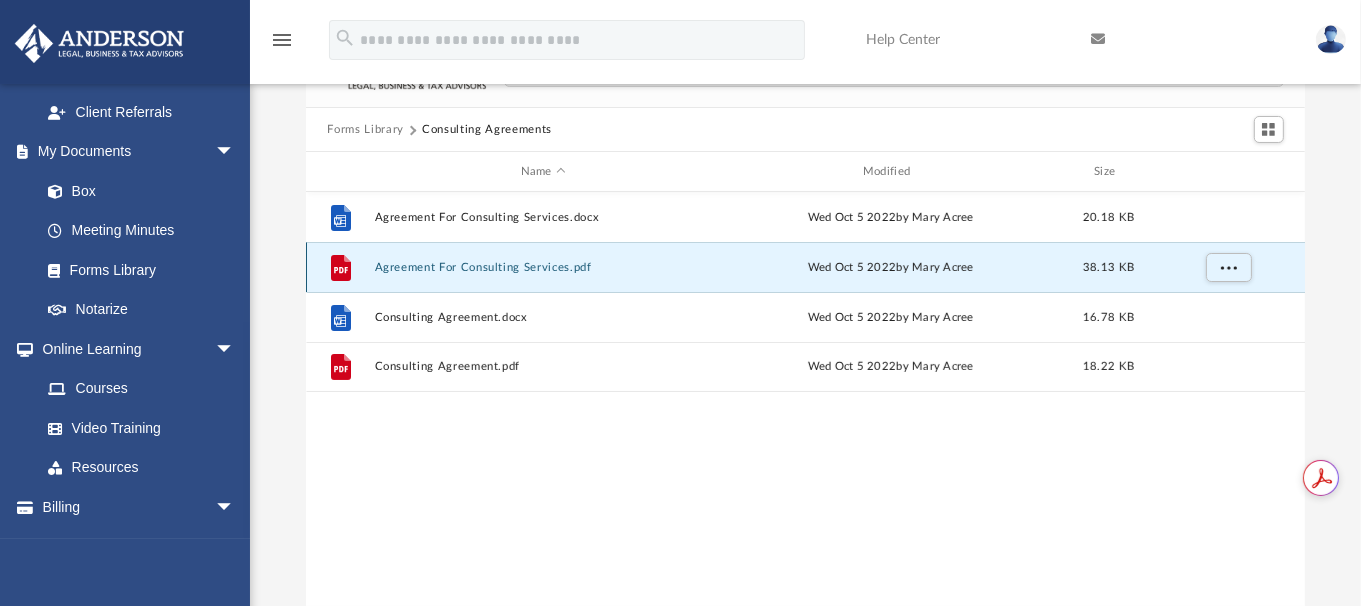 click on "Agreement For Consulting Services.pdf" at bounding box center (543, 267) 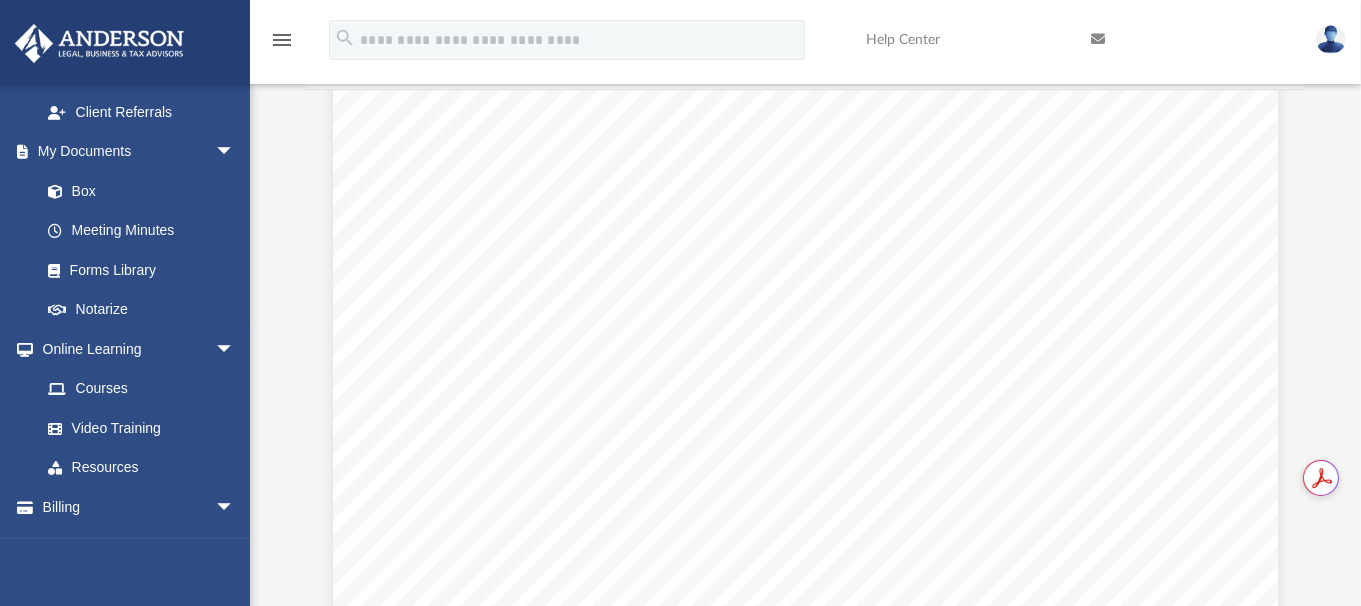 scroll, scrollTop: 692, scrollLeft: 0, axis: vertical 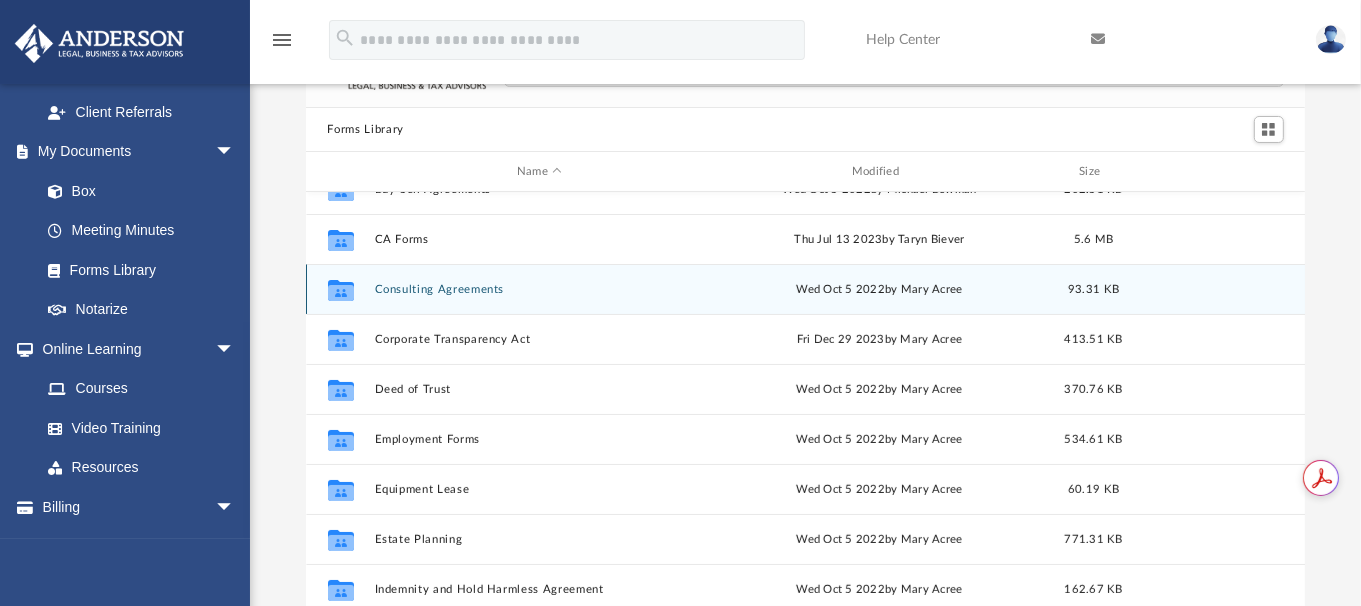 click on "Consulting Agreements" at bounding box center (539, 289) 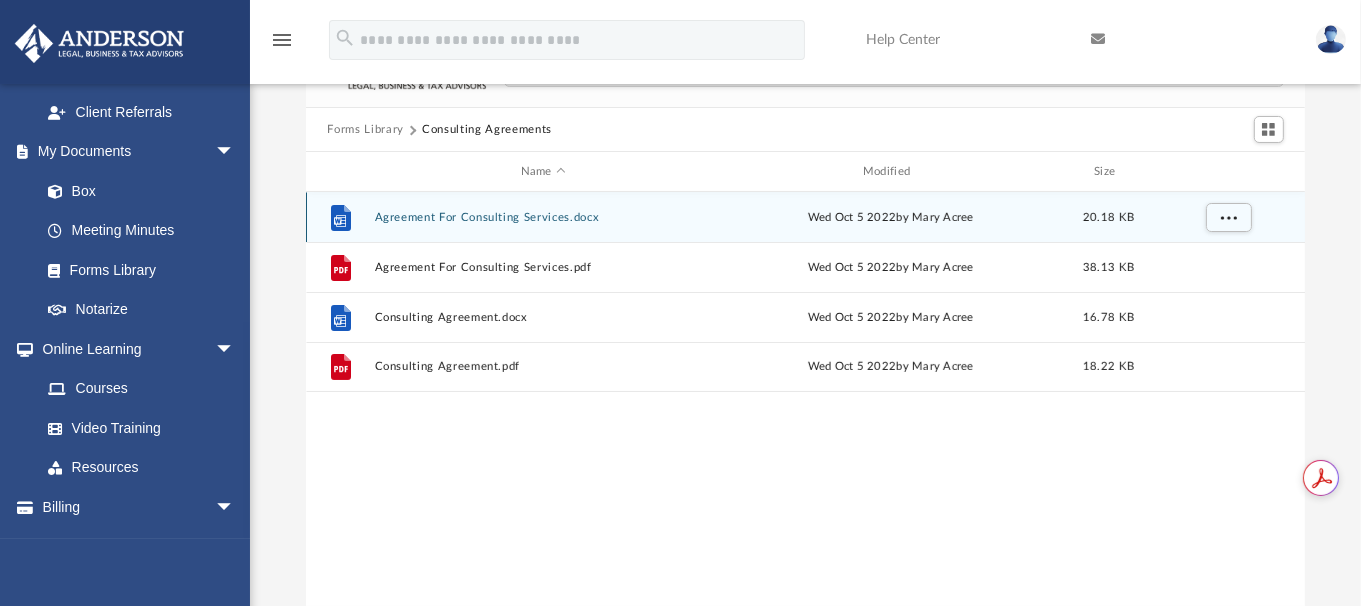 scroll, scrollTop: 0, scrollLeft: 0, axis: both 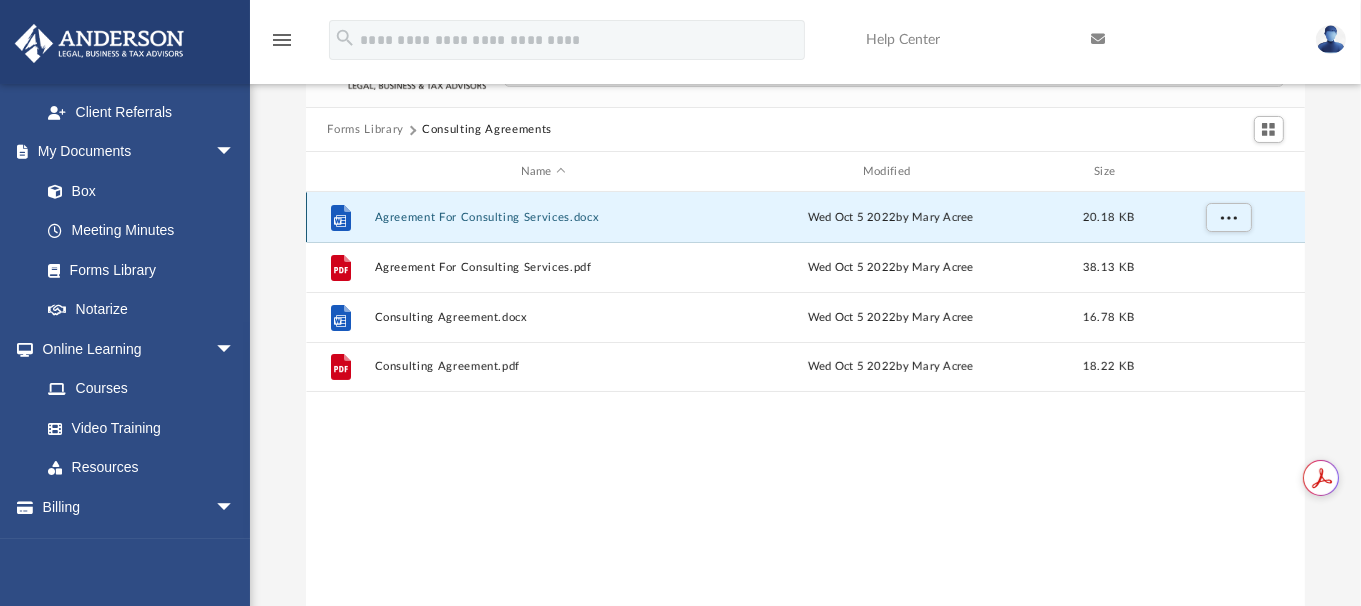 click on "Agreement For Consulting Services.docx" at bounding box center [543, 217] 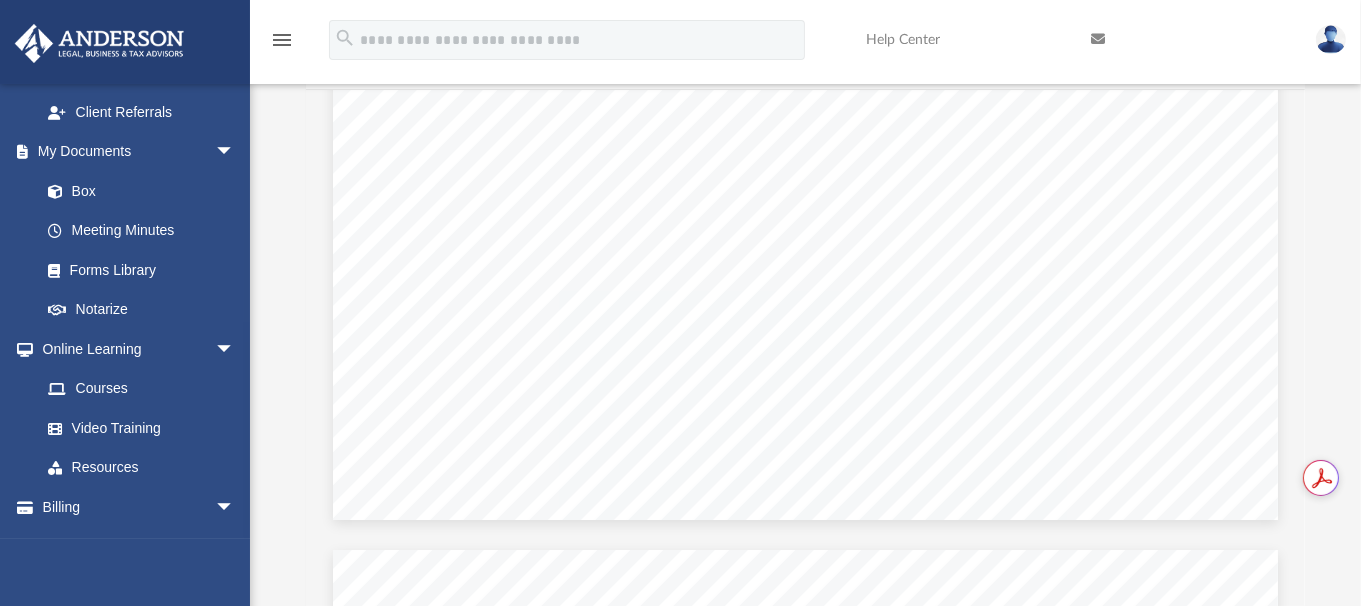 scroll, scrollTop: 808, scrollLeft: 0, axis: vertical 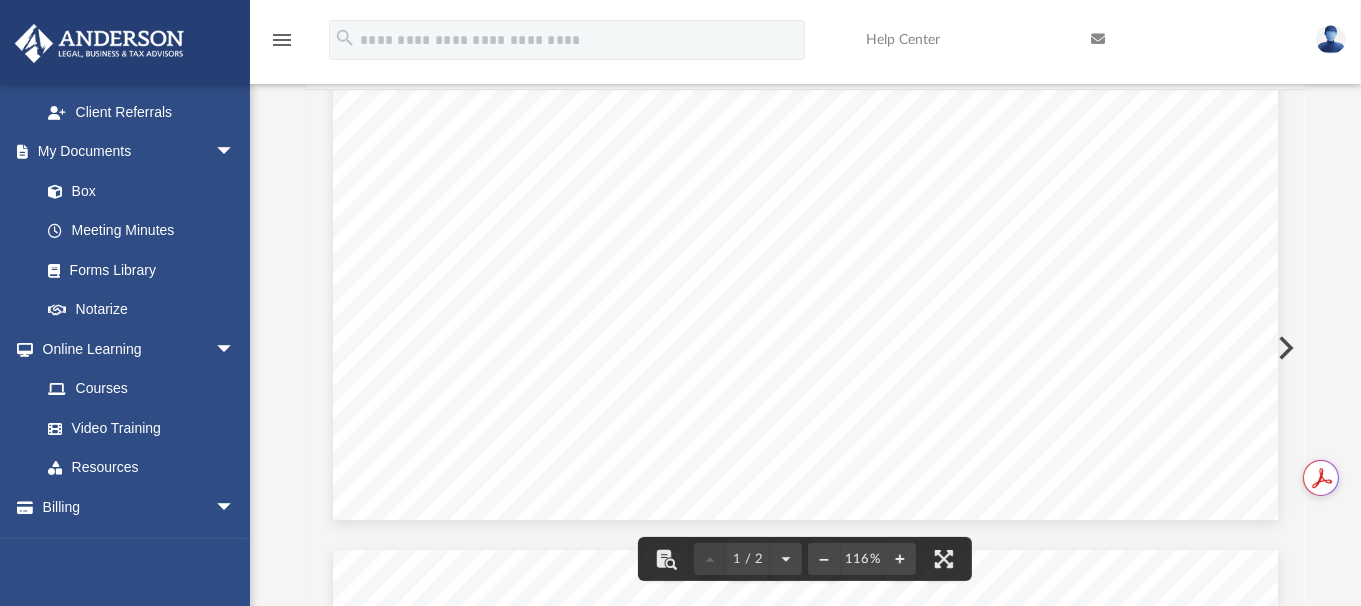 click on "by$_" at bounding box center [765, 271] 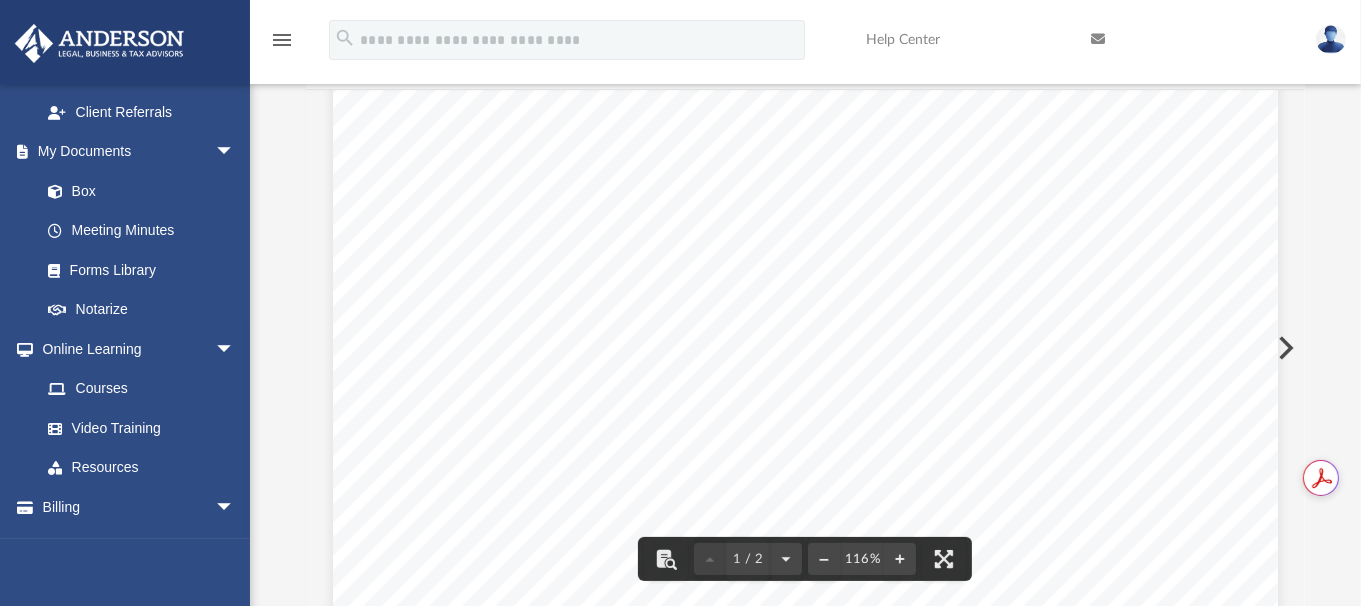 scroll, scrollTop: 0, scrollLeft: 0, axis: both 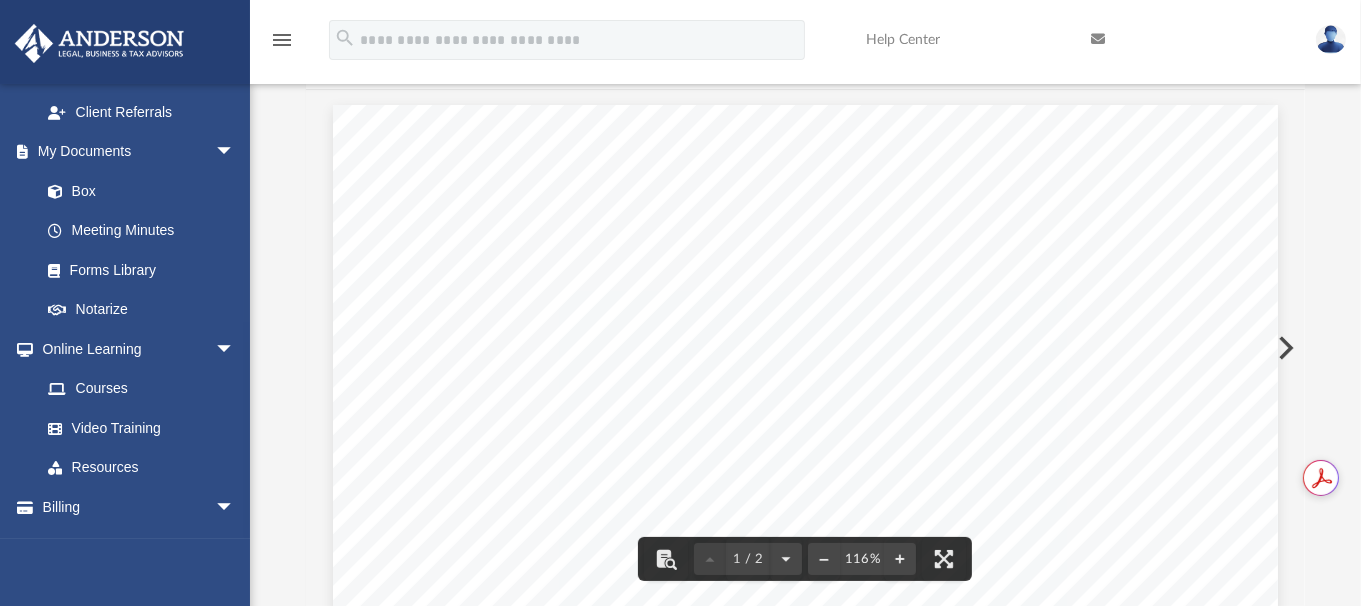 click on "-   1   - AGREEMENT   FOR   CONSULTING   SERVICES This   agreement   is   entered   into   by   and   between   [NAME],   hereafter   "Consultant"   and   [NAME],   hereafter   "Businesses". FOR   AND   IN   CONSIDERATION   OF   ($   )   and   other   good   and   valuable considerations   the   receipt   and   sufficiency   of   which   is   hereby   acknowledged,   the   undersigned   do hereby   covenant,   contract   and   agree   as   follows: 1.   Scope   of   Services:   Consultant   is   hereby   engaged   to   perform   consulting   services   for   the Businesses   regarding   the   following: 2.   Consulting   fee:   Businesses   agree   to   pay   unto   Consultant   as   follows: Fixed   fee of   dollars. Hourly   fee of   dollars. Retainer   of   dollars and   hourly   fee   of dollars. Payment   shall   be   payable   as   follows: 3.   Limited   Services/Confidential   Information:   Consultant   will   assist   Business   in accordance   with   the   scope   of   services.   Services not   included   in     of" at bounding box center (805, 716) 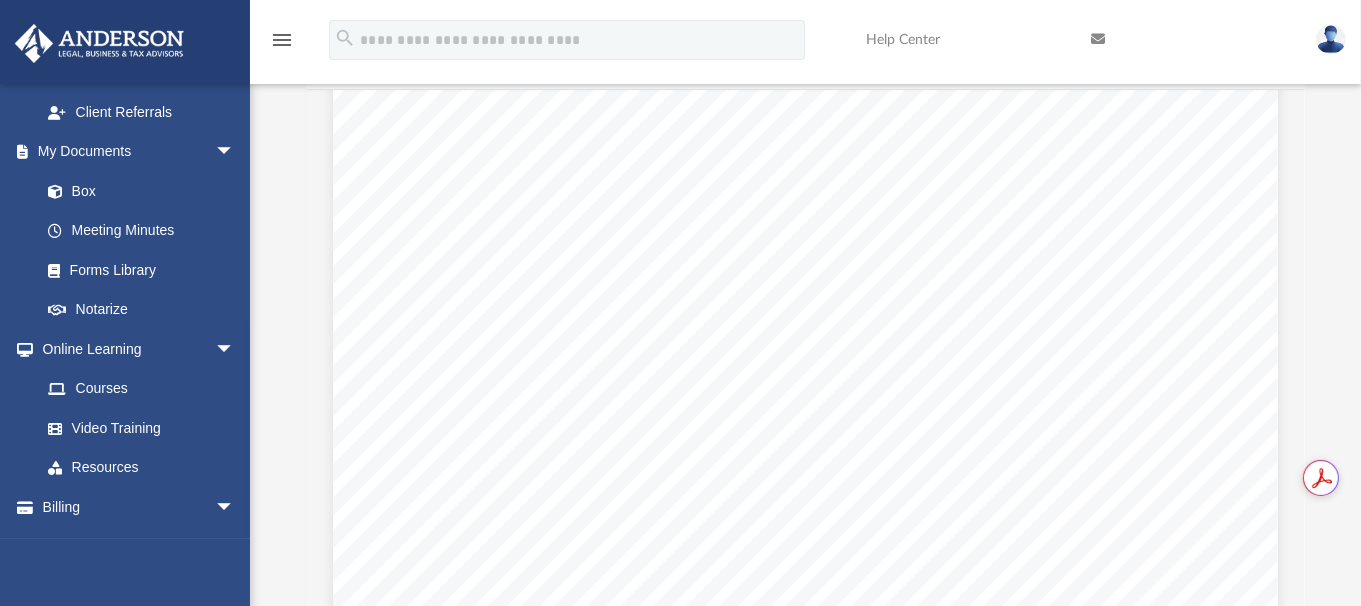 scroll, scrollTop: 0, scrollLeft: 0, axis: both 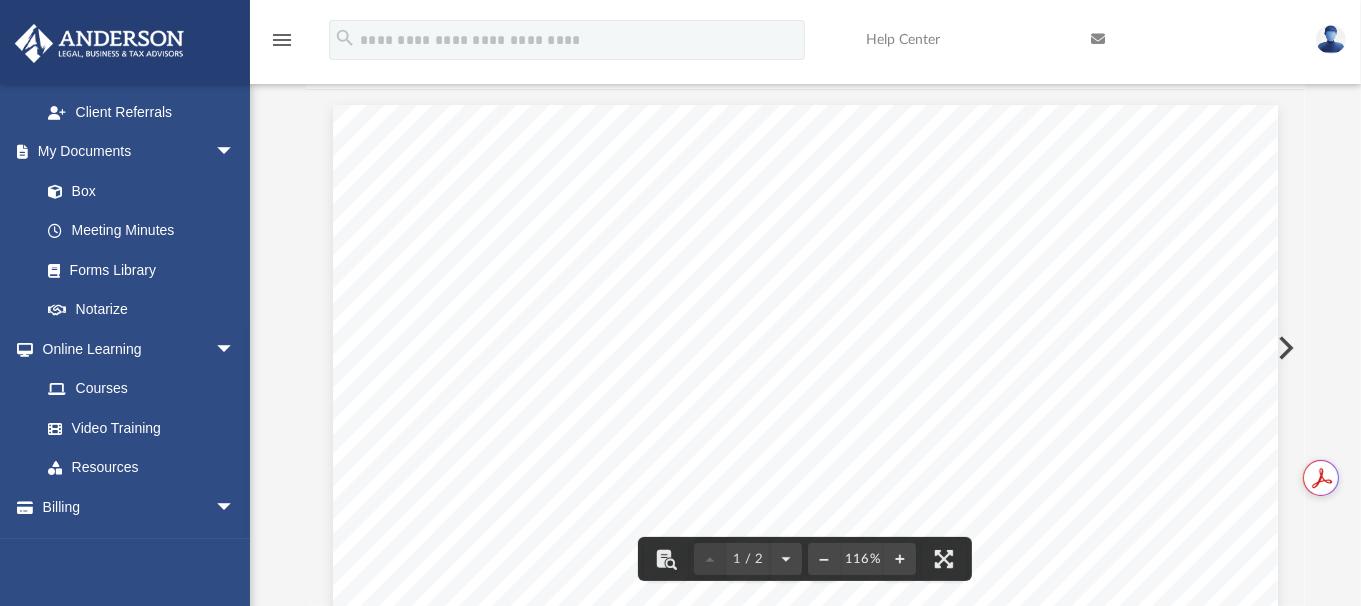 click at bounding box center (1284, 348) 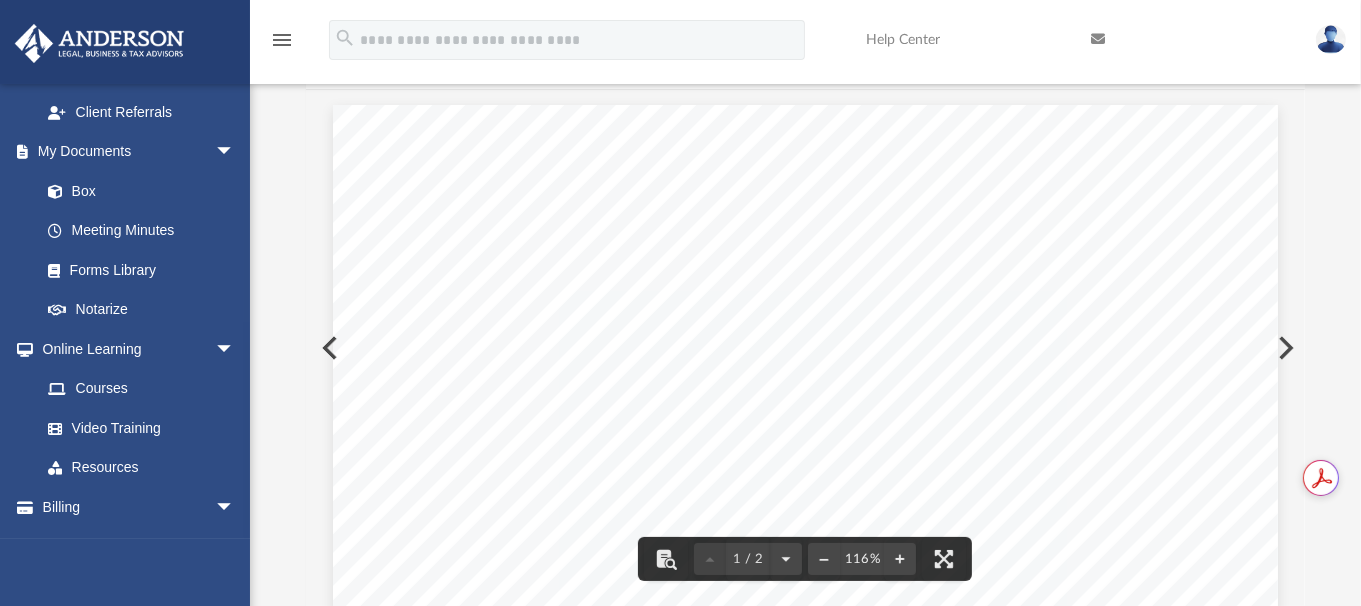 scroll, scrollTop: 0, scrollLeft: 0, axis: both 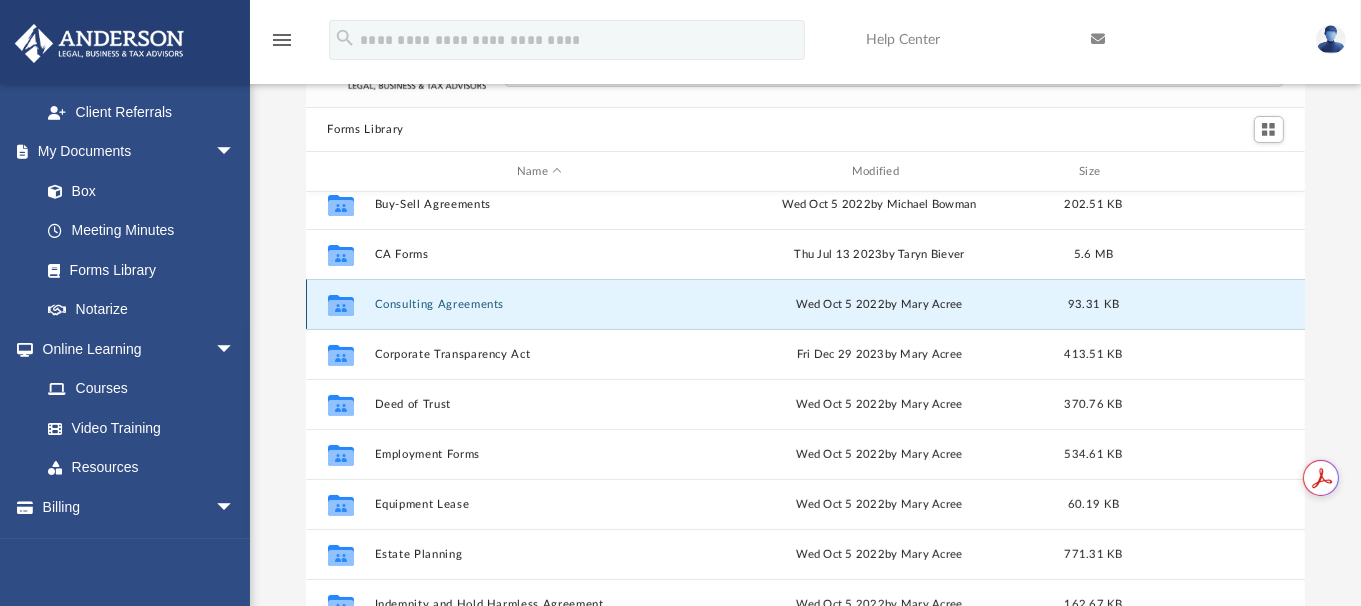 click on "Consulting Agreements" at bounding box center (539, 304) 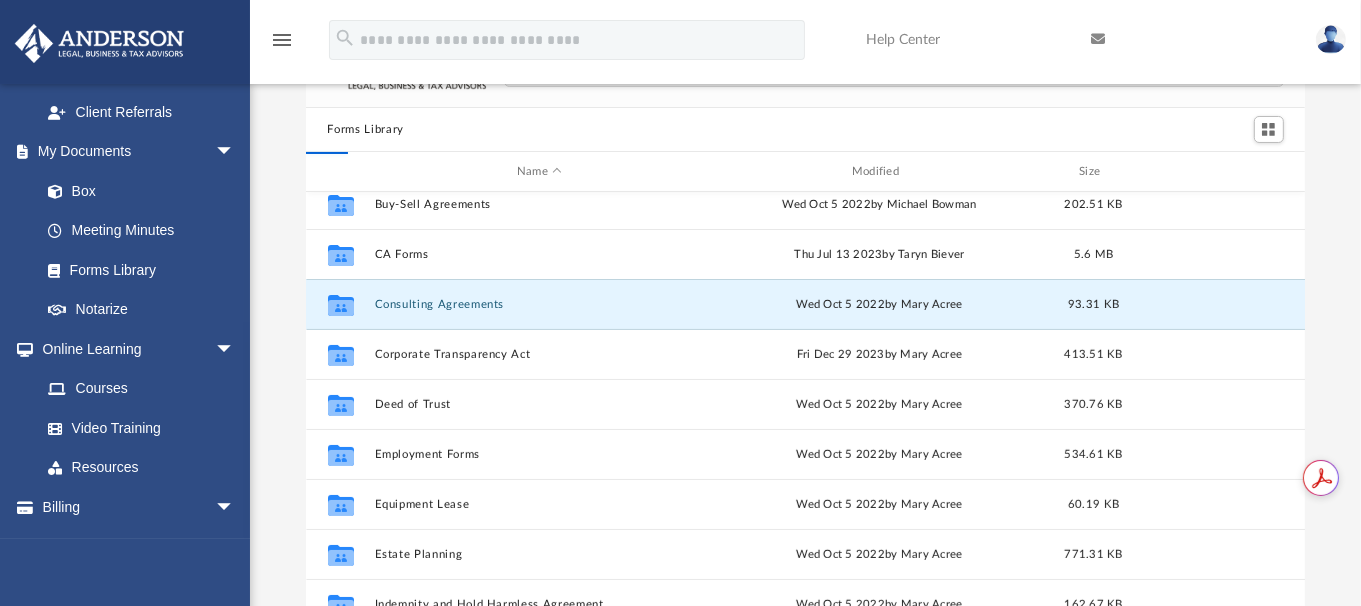 scroll, scrollTop: 0, scrollLeft: 0, axis: both 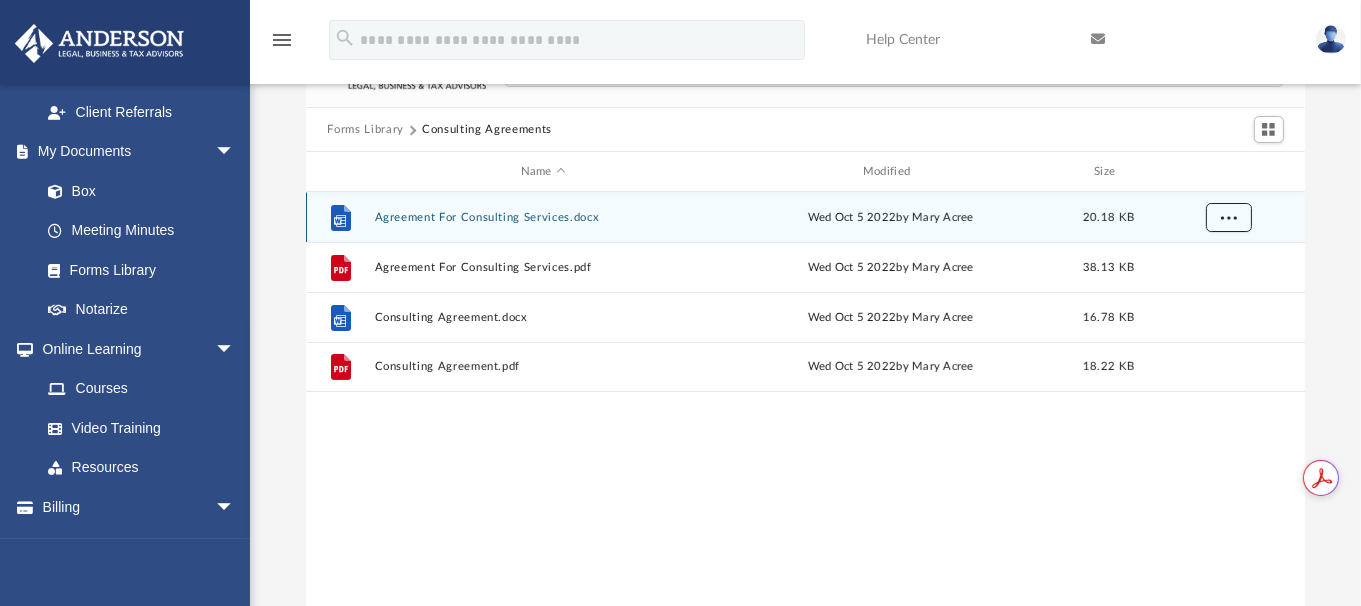 click at bounding box center [1228, 216] 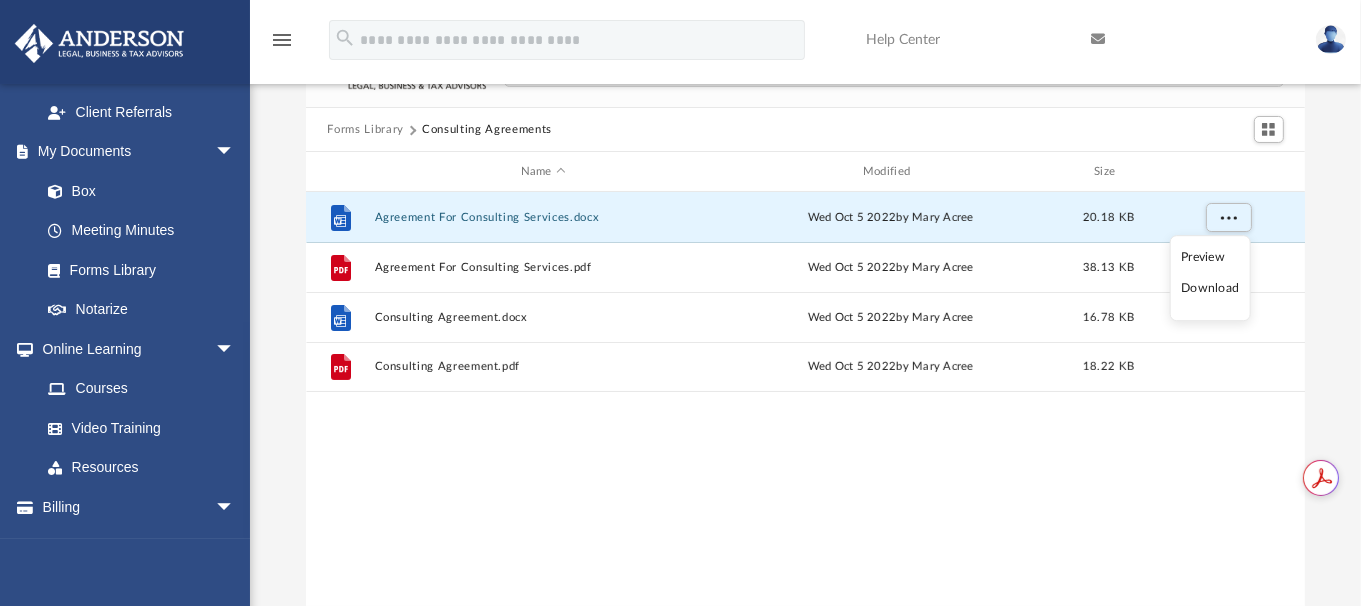 click on "Download" at bounding box center [1210, 289] 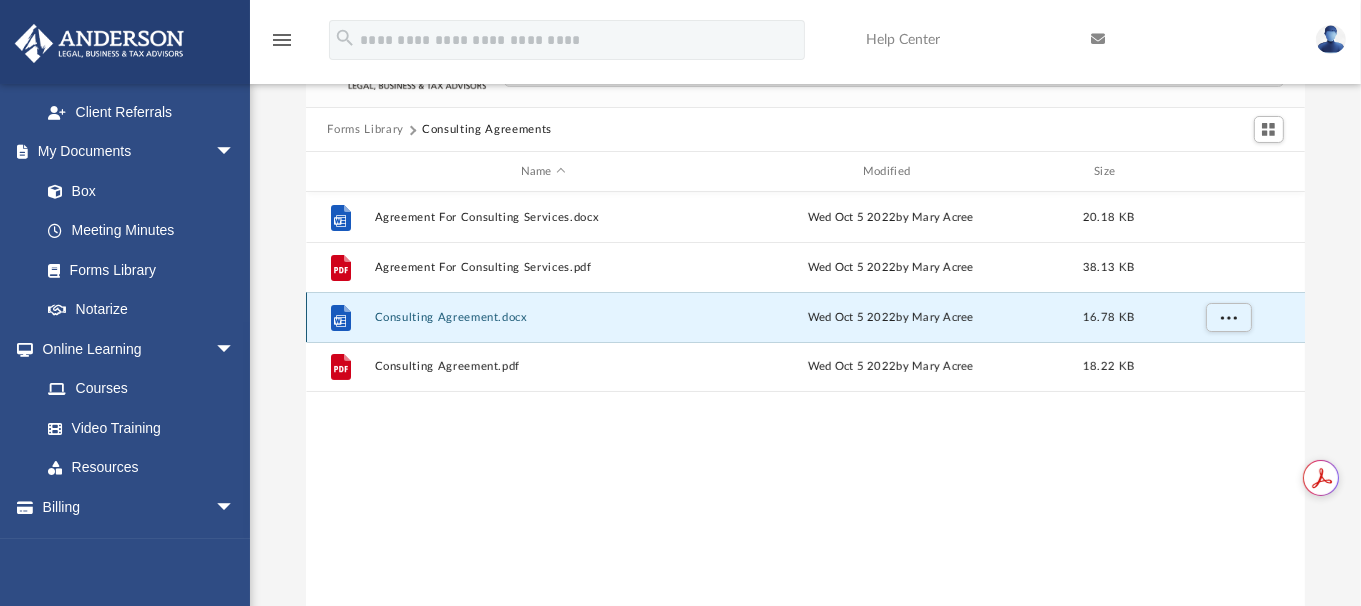 click on "Consulting Agreement.docx" at bounding box center (543, 317) 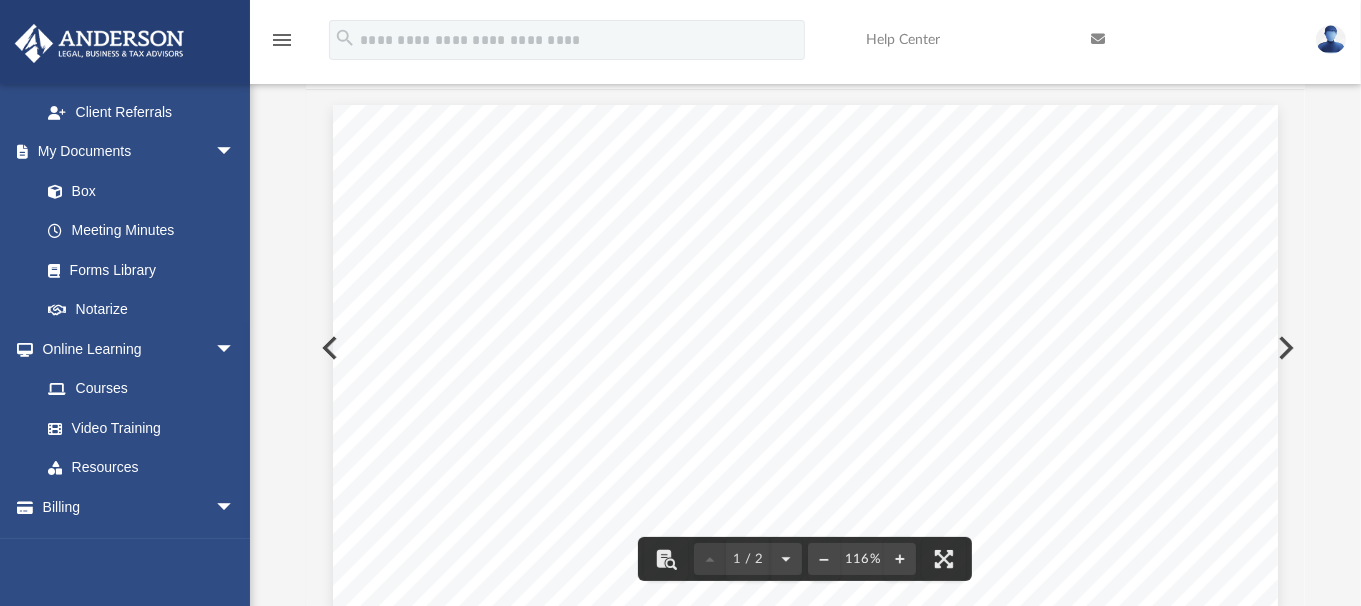 scroll, scrollTop: 0, scrollLeft: 0, axis: both 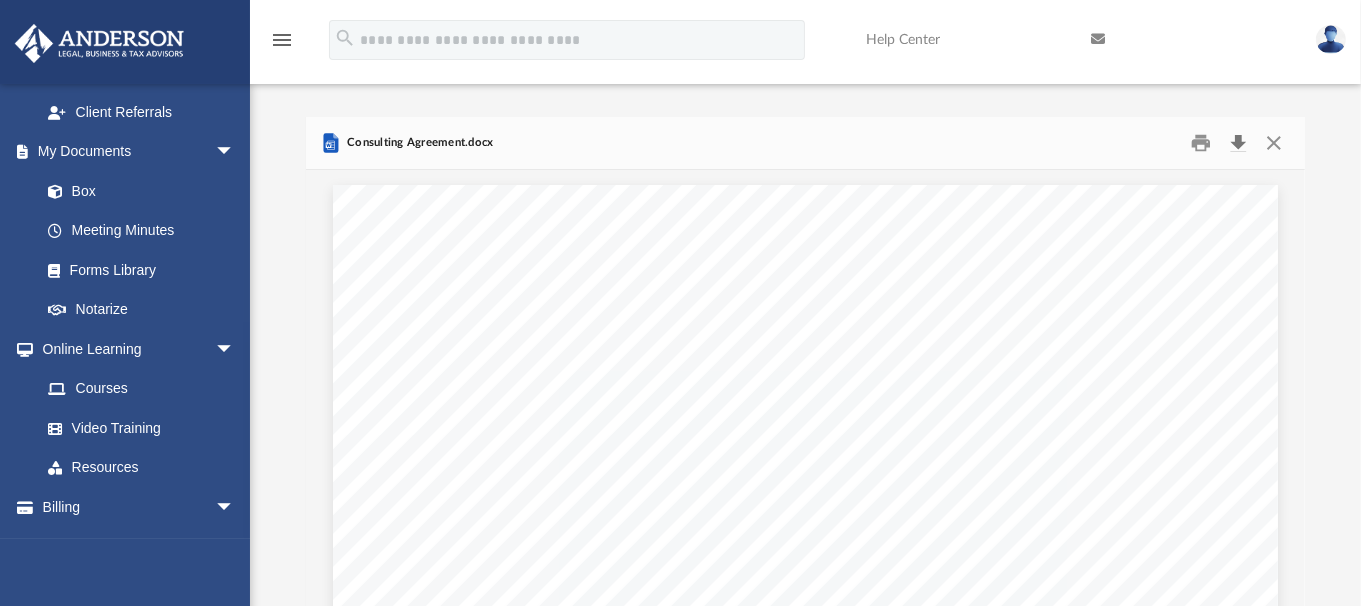 click at bounding box center (1239, 143) 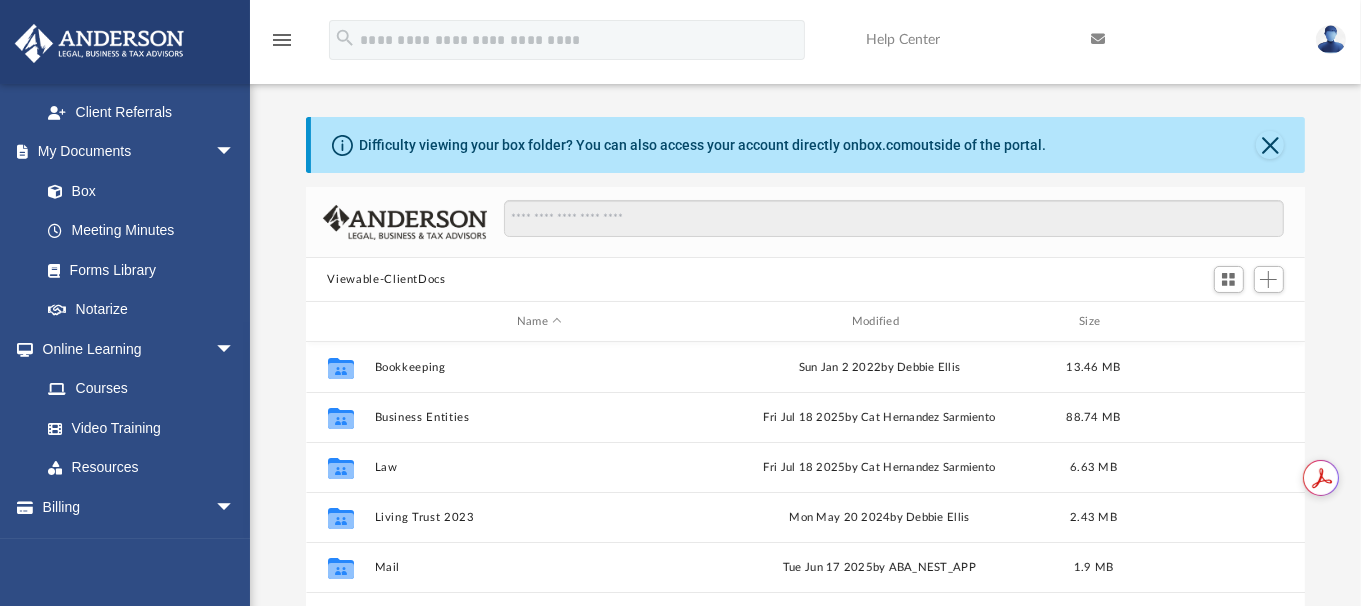 scroll, scrollTop: 17, scrollLeft: 15, axis: both 